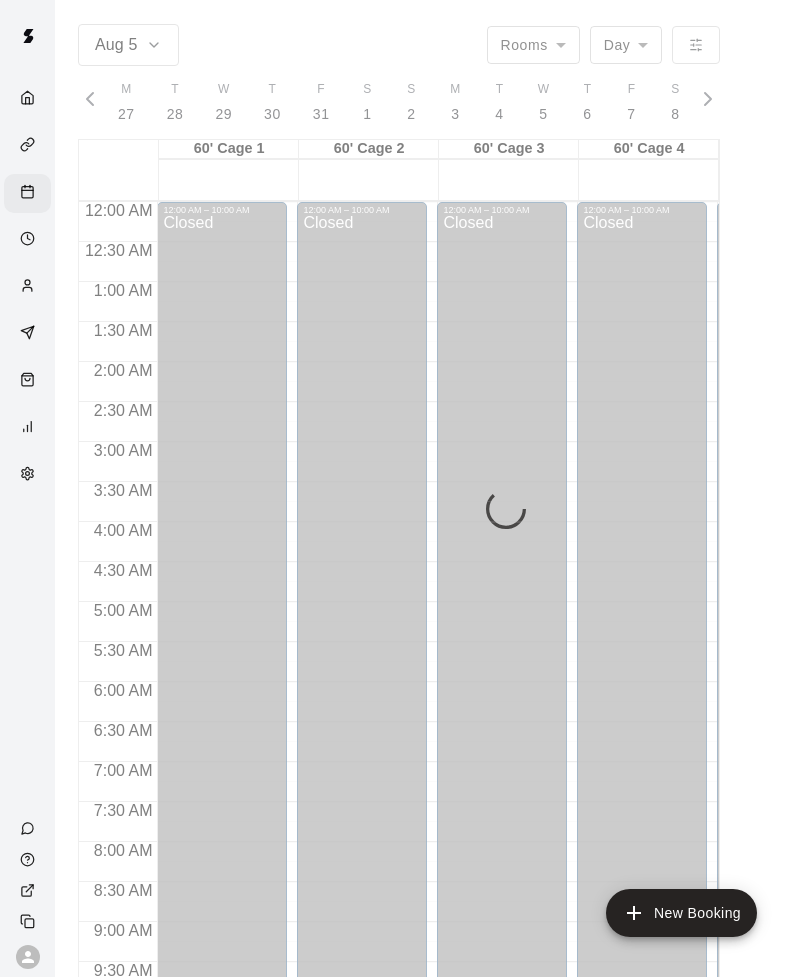 scroll, scrollTop: 0, scrollLeft: 0, axis: both 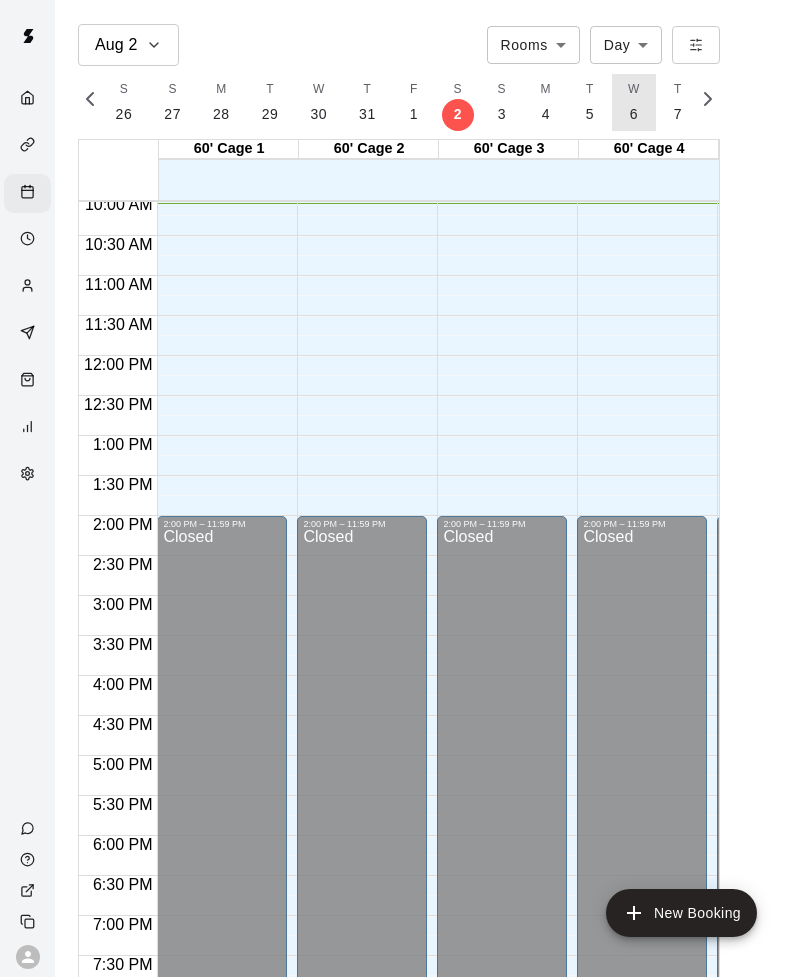 click on "6" at bounding box center (634, 114) 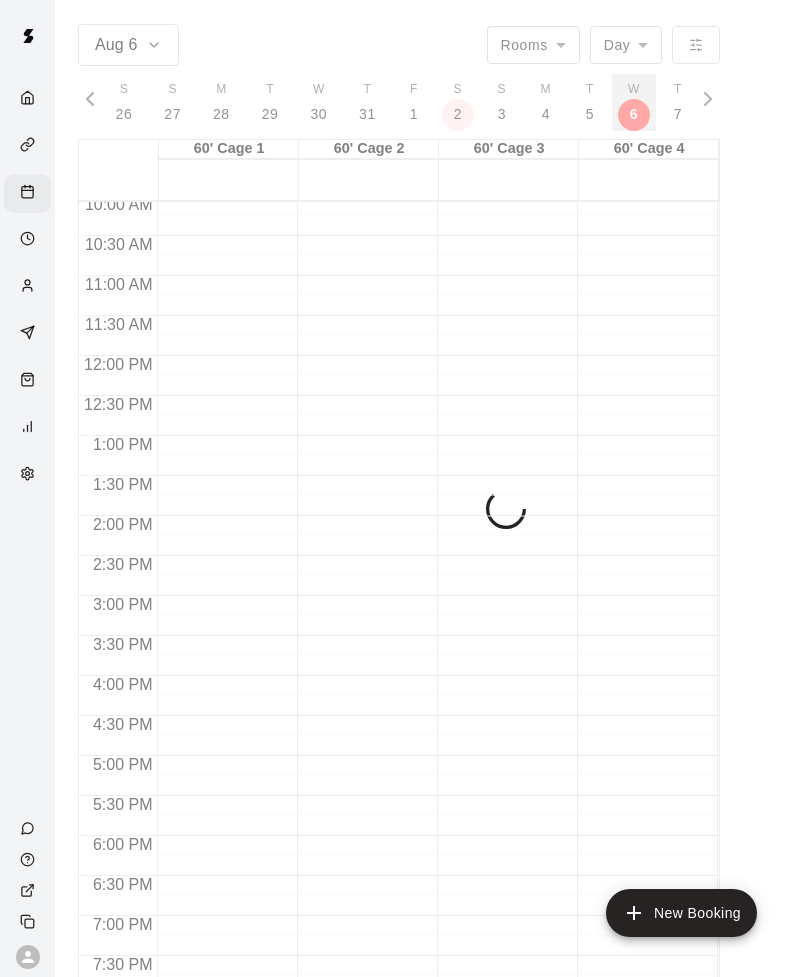 scroll, scrollTop: 0, scrollLeft: 8703, axis: horizontal 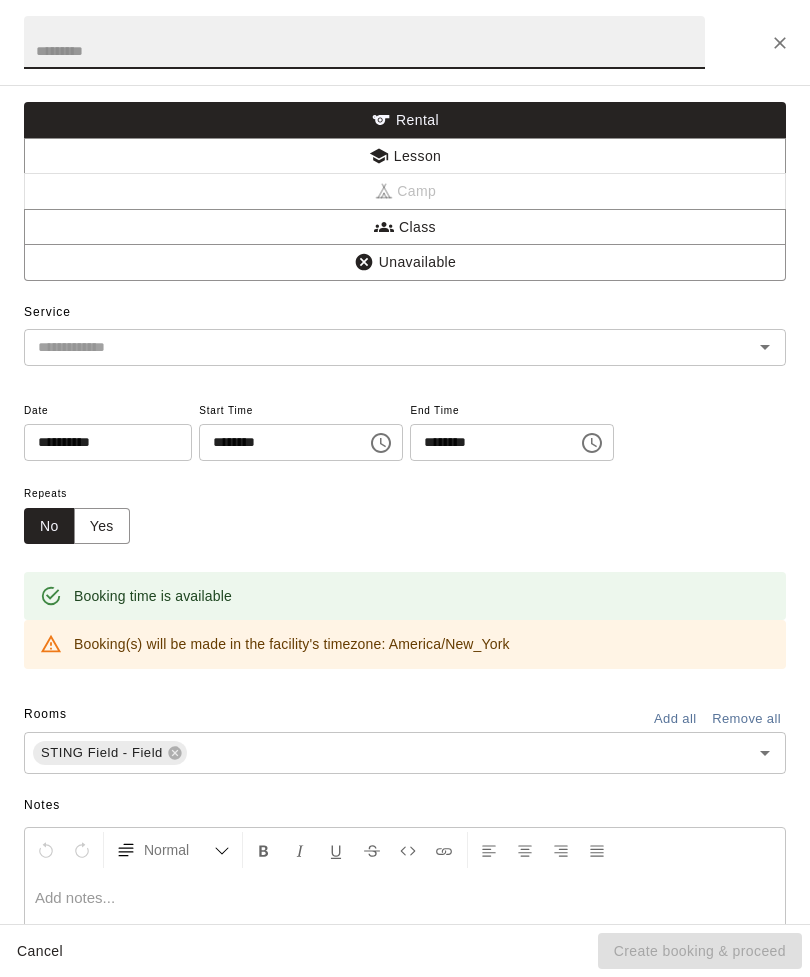 click at bounding box center [364, 42] 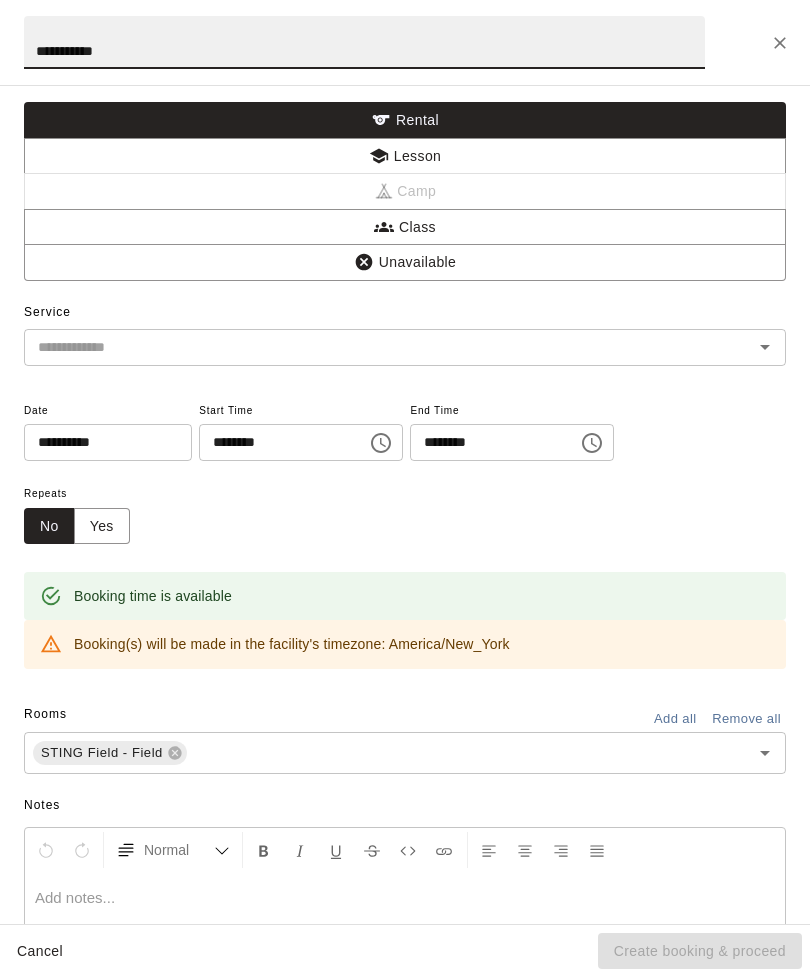 click on "​" at bounding box center [405, 347] 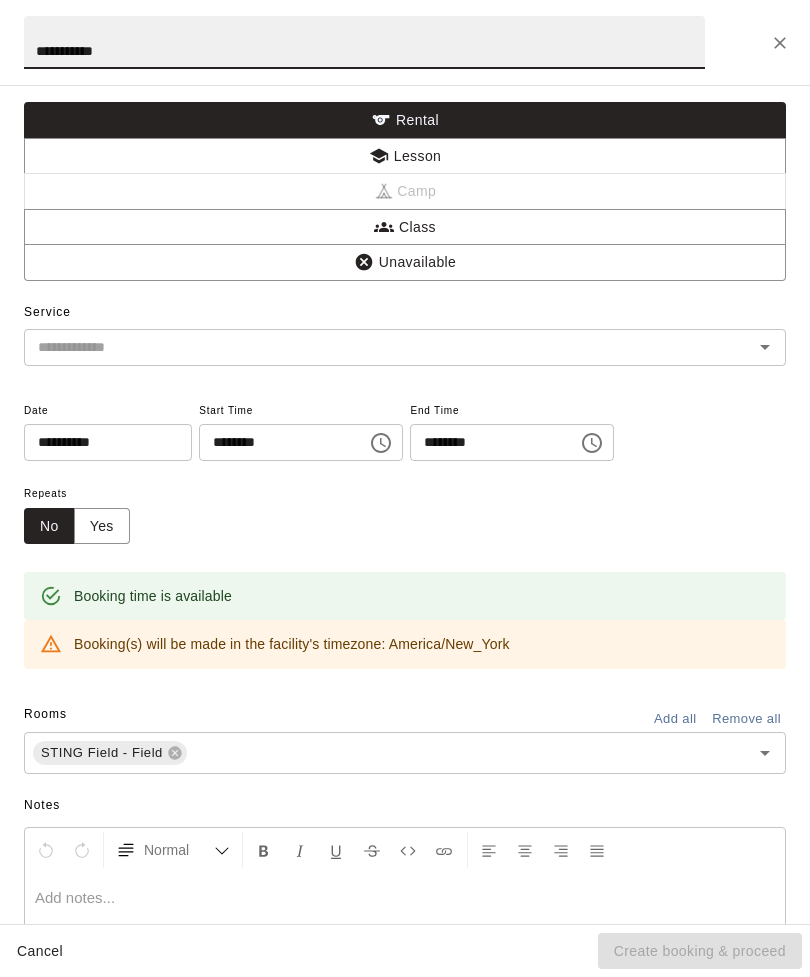 type on "**********" 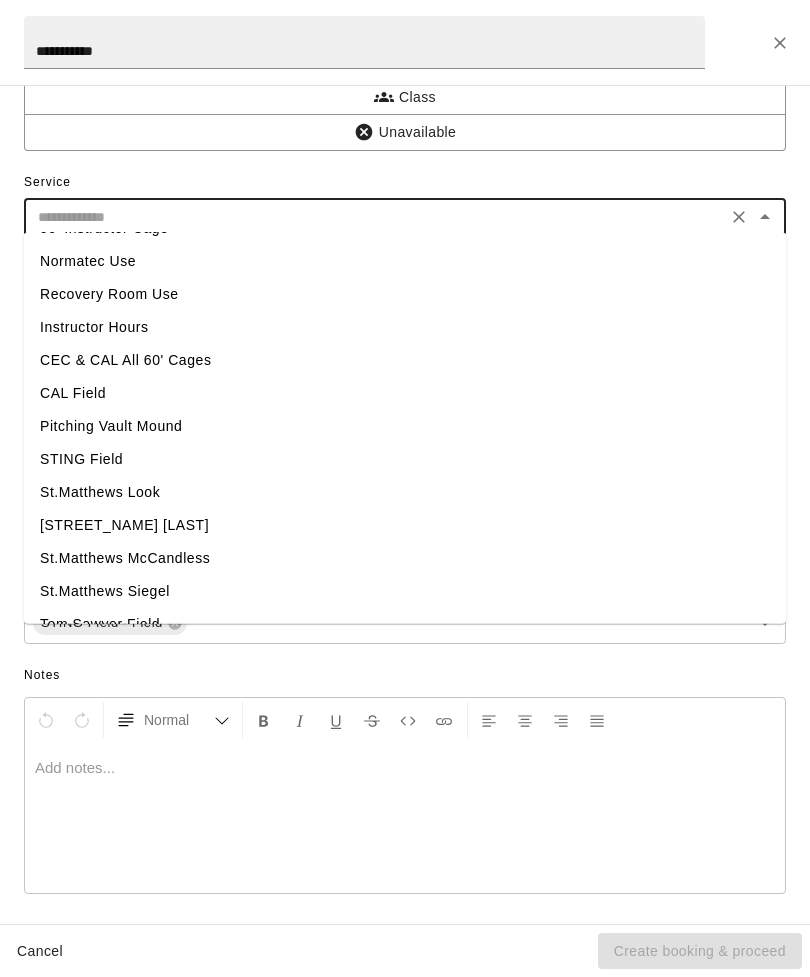 click on "STING Field" at bounding box center (405, 459) 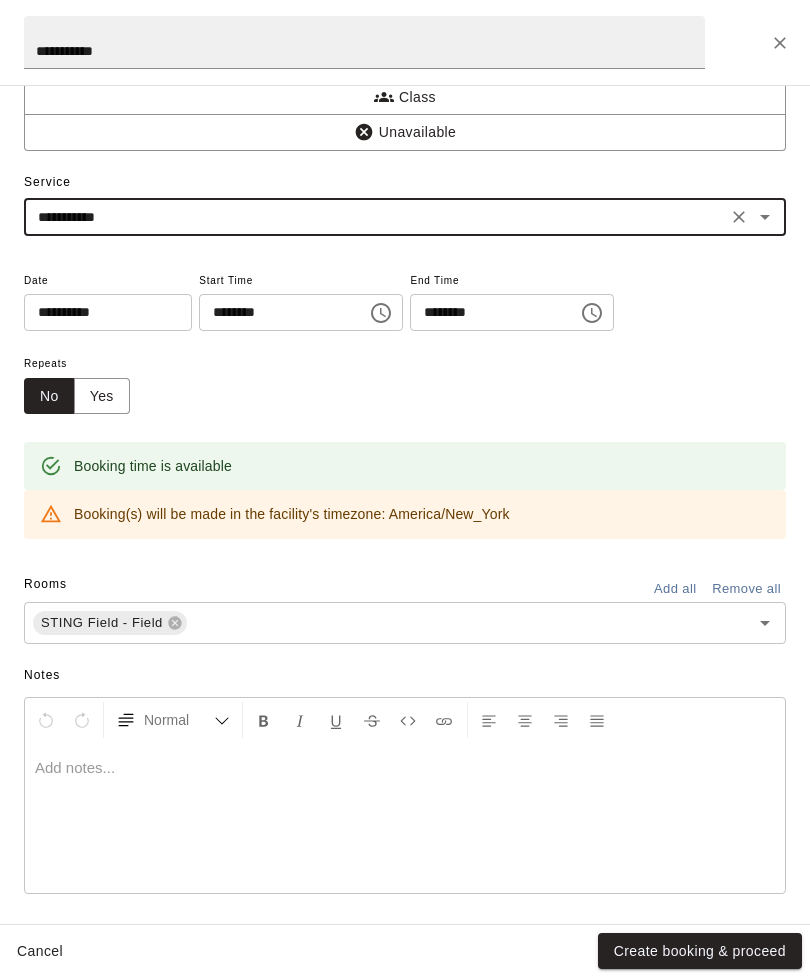 click on "Yes" at bounding box center (102, 396) 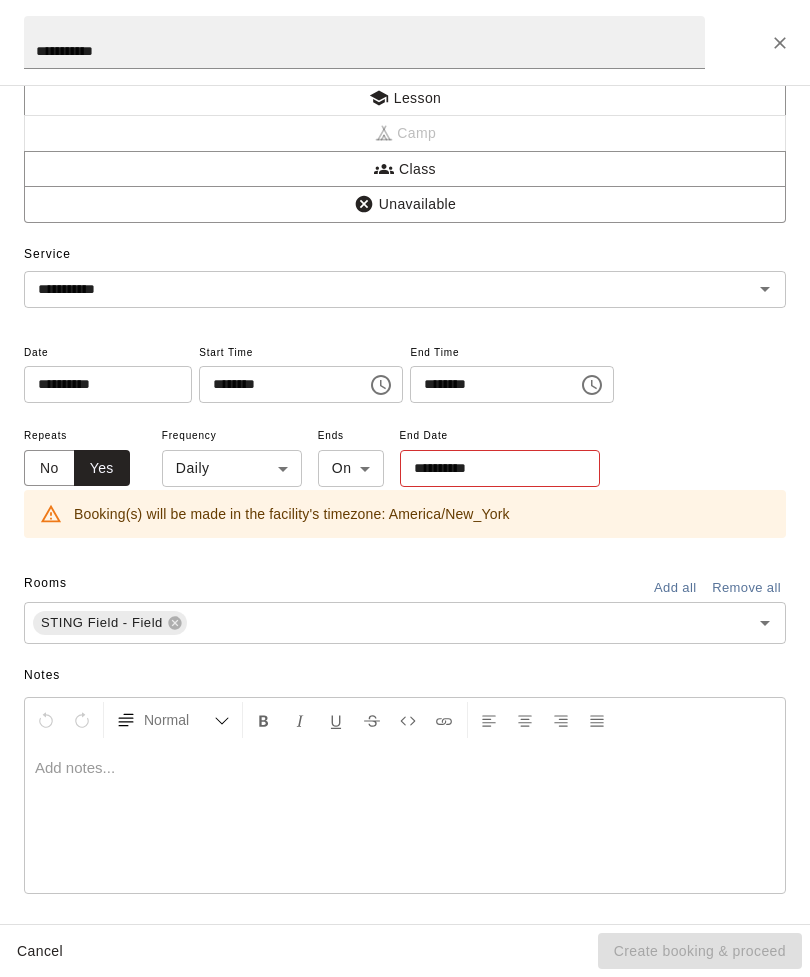 click on "Aug 6 Rooms ***** ​ Day *** ​ M 27 T 28 W 29 T 30 F 31 S 1 S 2 M 3 T 4 W 5 T 6 F 7 S 8 S 9 M 10 T 11 W 12 T 13 F 14 S 15 S 16 M 17 T 18 W 19 T 20 F 21 S 22 S 23 M 24 T 25 W 26 T 27 F 28 S 1 S 2 M 3 T 4 W 5 T 6 F 7 S 8 S 9 M 10 T 11 W 12 T 13 F 14 S 15 S 16 M 17 T 18 W 19 T 20 F 21 S 22 S 23 M 24 T 25 W 26 T 27 F 28 S 29 S 30 M 31 T 1 W 2 T 3 F 4 S 5 S 6 M 7 T 8 W 9 T 10 F 11 S 12 S 13 M 14 T 15 W 16 T 17 F 18 S 19 S 20 M 21 T 22 W 23 T 24 F 25 S 26 S 27 M 28 T 29 W 30 T 1 F 2 S 3 S 4 M 5 T 6 W 7 T 8 F 9 S 10 S 11 M 12 T 13 W 14 T 15 F 16 S 17 S 18 M 19 T 20 W 21 T 22 F 23 S 24 S 25 M 26 T 27 W 28 T 29 F 30 S 31 S 1 M 2 T 3 W 4 T 5 F 6 S 7 S 8 M 9 T 10 W 11 T 12 F 13 S 14 S 15 M 16 T 17 W 18 T 19 F 20 S 21 S 22 M 23 T 24 W 25 T 26 F 27 S 28 S 29 M 30 T 1 W 2 T 3 F 4 S 5 S 6 M 7 T 8 W 9 T 10 F 11 S 12 S 13 M 14 T 15 W 16 T 17 F 18 S 19 S 20 M 21 T 22 W 23 T 24 F 25 S 26 S 27 M 28 T 29 W 30 T 31 F 1 S 2 S 3 M 4 T 5 W 6 T 7 F 8 S 9 S 10 M 11 T 12 W 13 T 14 F 15 S 16 S 17 M 18 T 19 W 20 T 21 F 22 S 23 S 24 M T" at bounding box center [405, 504] 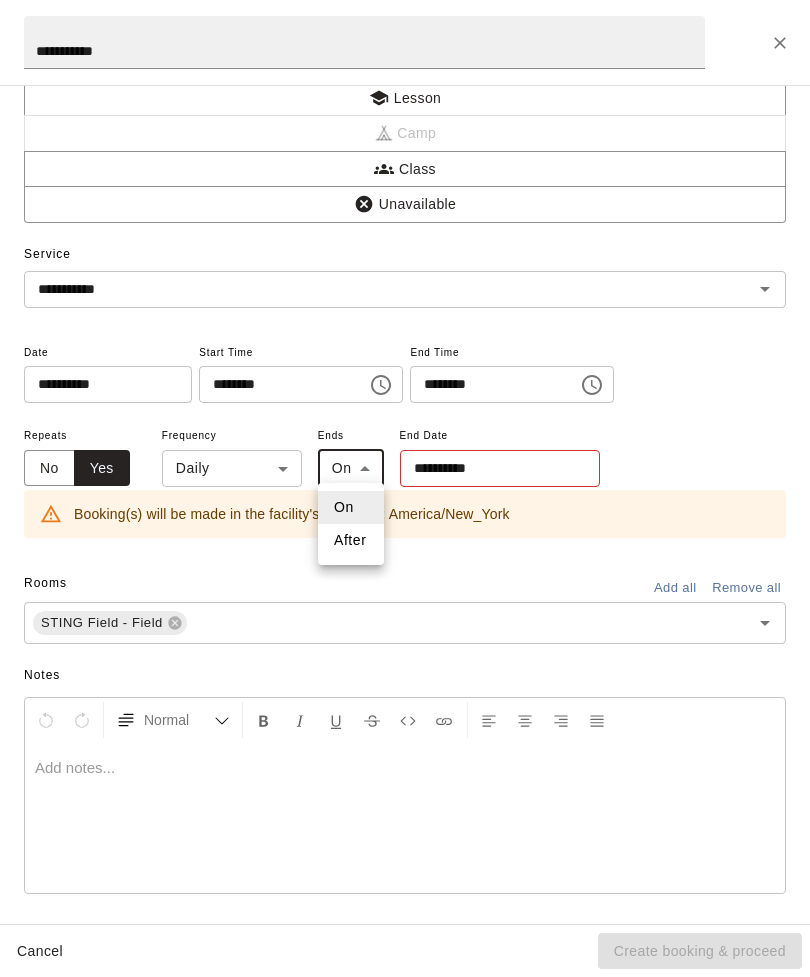 click at bounding box center (405, 488) 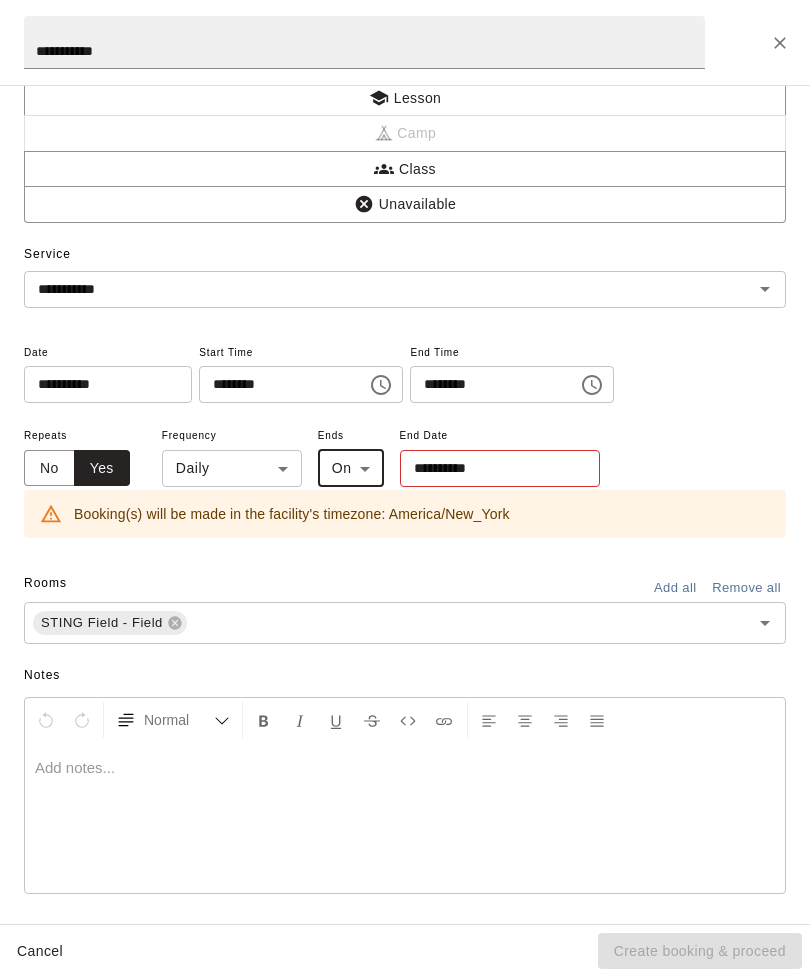 click on "Aug 6 Rooms ***** ​ Day *** ​ M 27 T 28 W 29 T 30 F 31 S 1 S 2 M 3 T 4 W 5 T 6 F 7 S 8 S 9 M 10 T 11 W 12 T 13 F 14 S 15 S 16 M 17 T 18 W 19 T 20 F 21 S 22 S 23 M 24 T 25 W 26 T 27 F 28 S 1 S 2 M 3 T 4 W 5 T 6 F 7 S 8 S 9 M 10 T 11 W 12 T 13 F 14 S 15 S 16 M 17 T 18 W 19 T 20 F 21 S 22 S 23 M 24 T 25 W 26 T 27 F 28 S 29 S 30 M 31 T 1 W 2 T 3 F 4 S 5 S 6 M 7 T 8 W 9 T 10 F 11 S 12 S 13 M 14 T 15 W 16 T 17 F 18 S 19 S 20 M 21 T 22 W 23 T 24 F 25 S 26 S 27 M 28 T 29 W 30 T 1 F 2 S 3 S 4 M 5 T 6 W 7 T 8 F 9 S 10 S 11 M 12 T 13 W 14 T 15 F 16 S 17 S 18 M 19 T 20 W 21 T 22 F 23 S 24 S 25 M 26 T 27 W 28 T 29 F 30 S 31 S 1 M 2 T 3 W 4 T 5 F 6 S 7 S 8 M 9 T 10 W 11 T 12 F 13 S 14 S 15 M 16 T 17 W 18 T 19 F 20 S 21 S 22 M 23 T 24 W 25 T 26 F 27 S 28 S 29 M 30 T 1 W 2 T 3 F 4 S 5 S 6 M 7 T 8 W 9 T 10 F 11 S 12 S 13 M 14 T 15 W 16 T 17 F 18 S 19 S 20 M 21 T 22 W 23 T 24 F 25 S 26 S 27 M 28 T 29 W 30 T 31 F 1 S 2 S 3 M 4 T 5 W 6 T 7 F 8 S 9 S 10 M 11 T 12 W 13 T 14 F 15 S 16 S 17 M 18 T 19 W 20 T 21 F 22 S 23 S 24 M T" at bounding box center [405, 504] 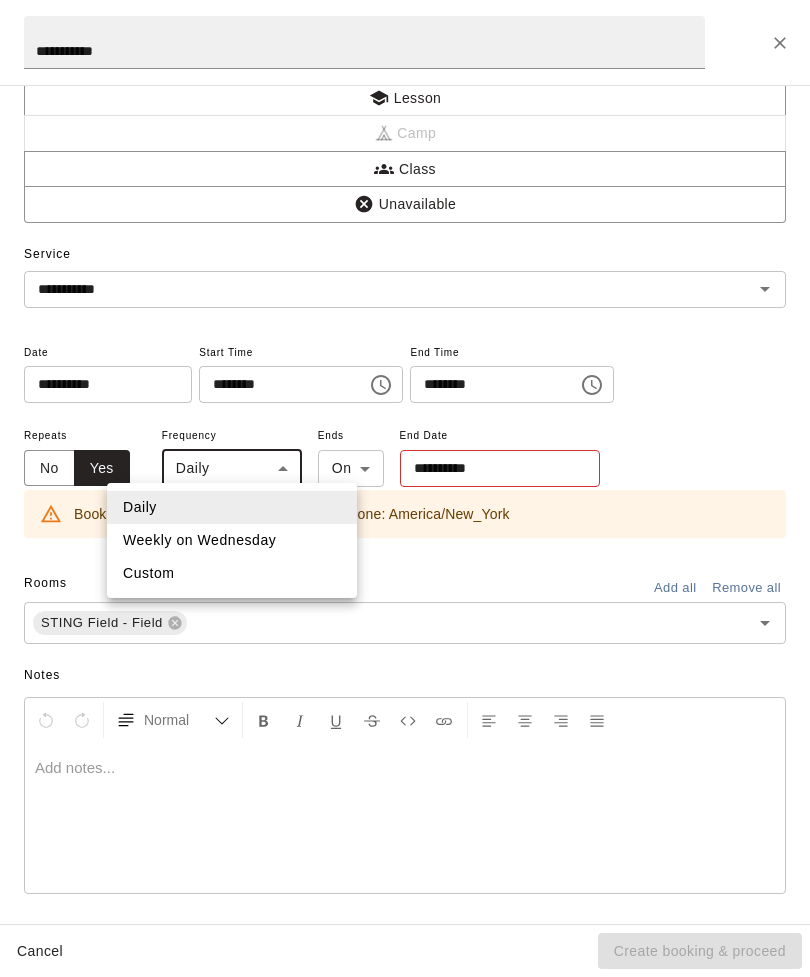 click on "Weekly on Wednesday" at bounding box center [232, 540] 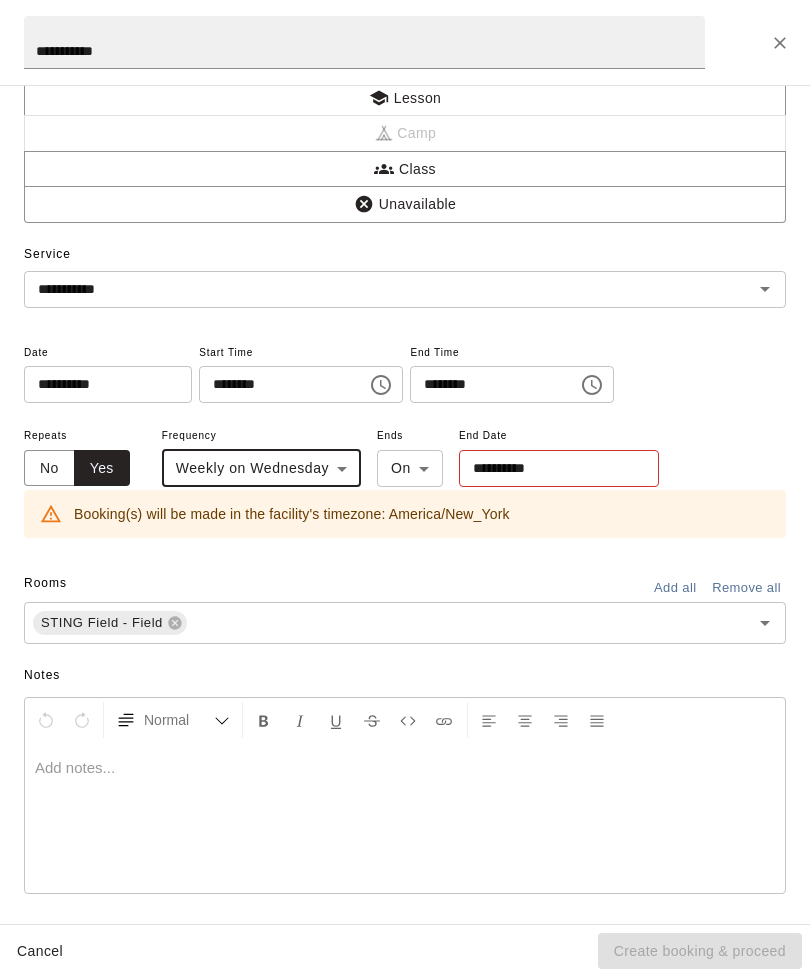 click on "**********" at bounding box center [552, 468] 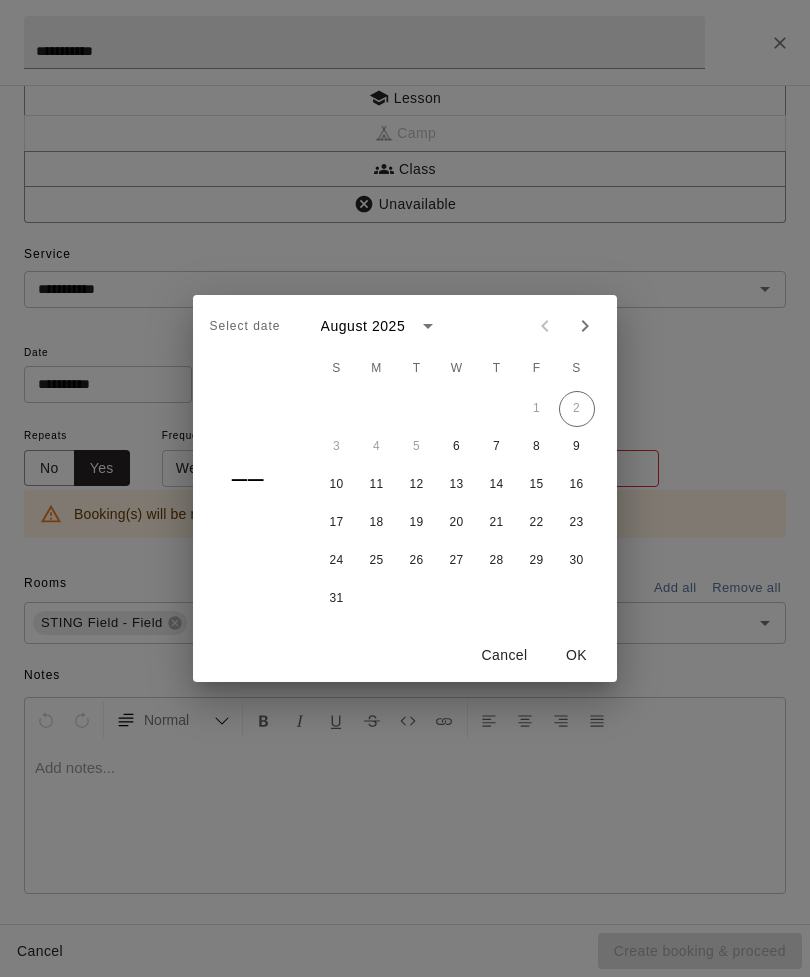 click 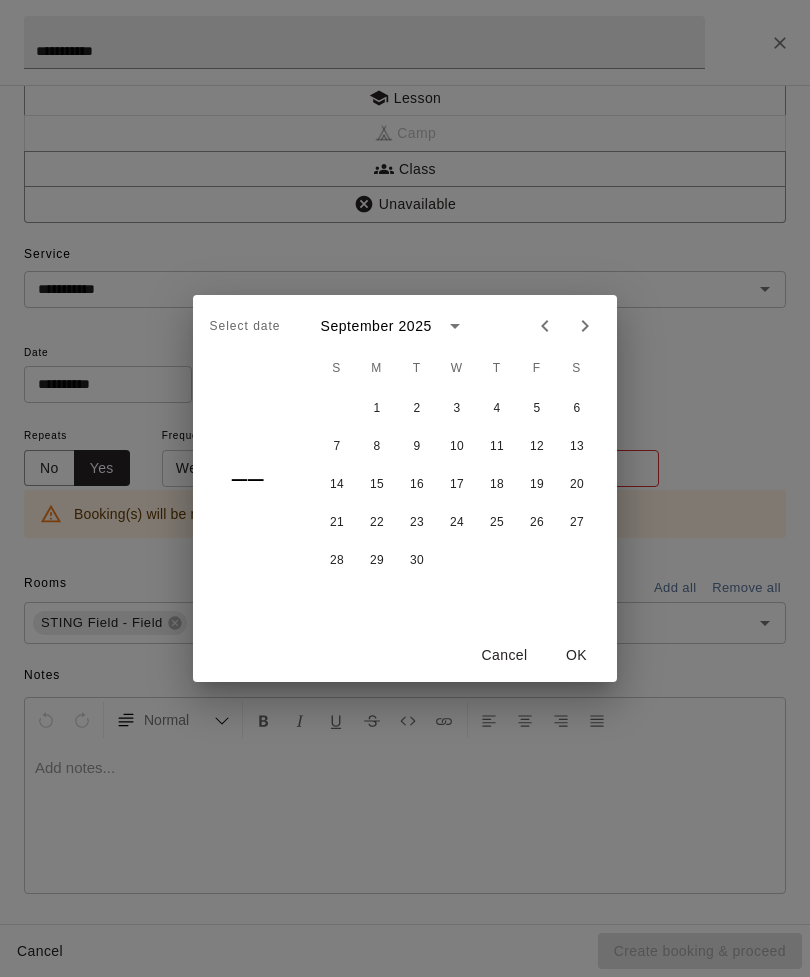 click 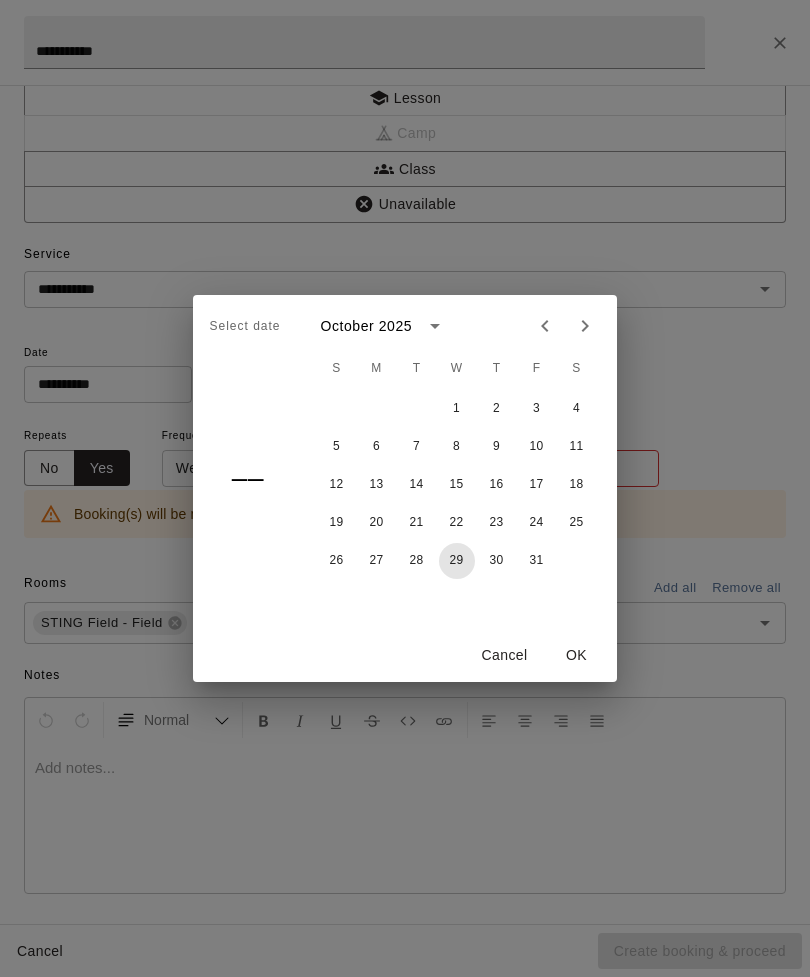 click on "29" at bounding box center [457, 561] 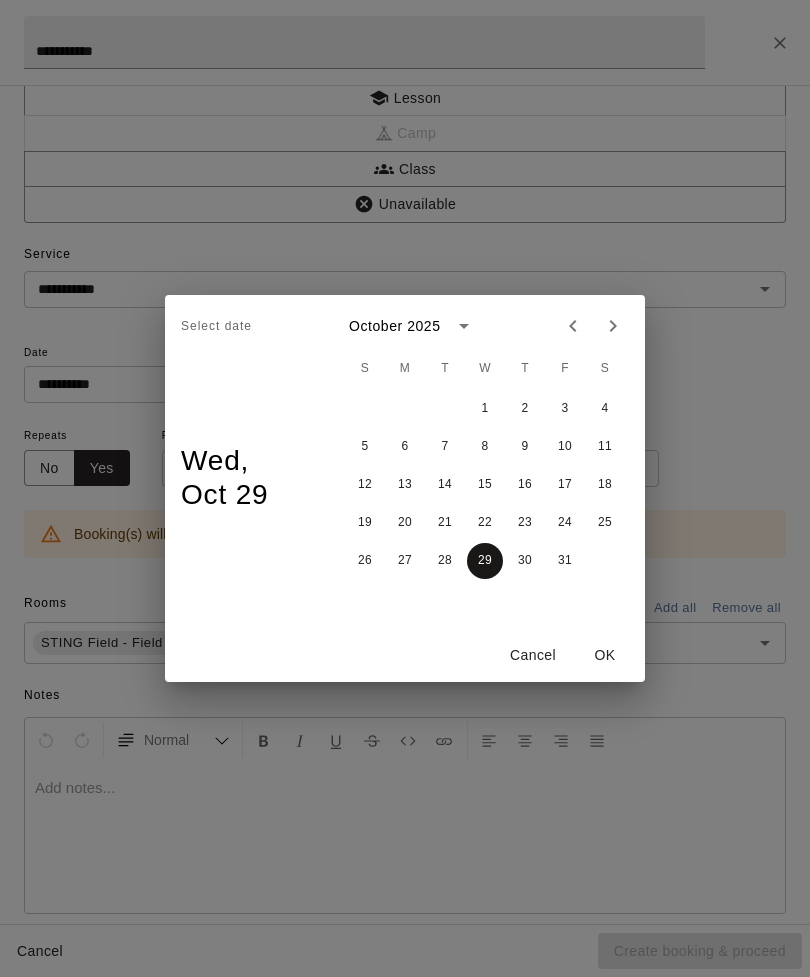 type on "**********" 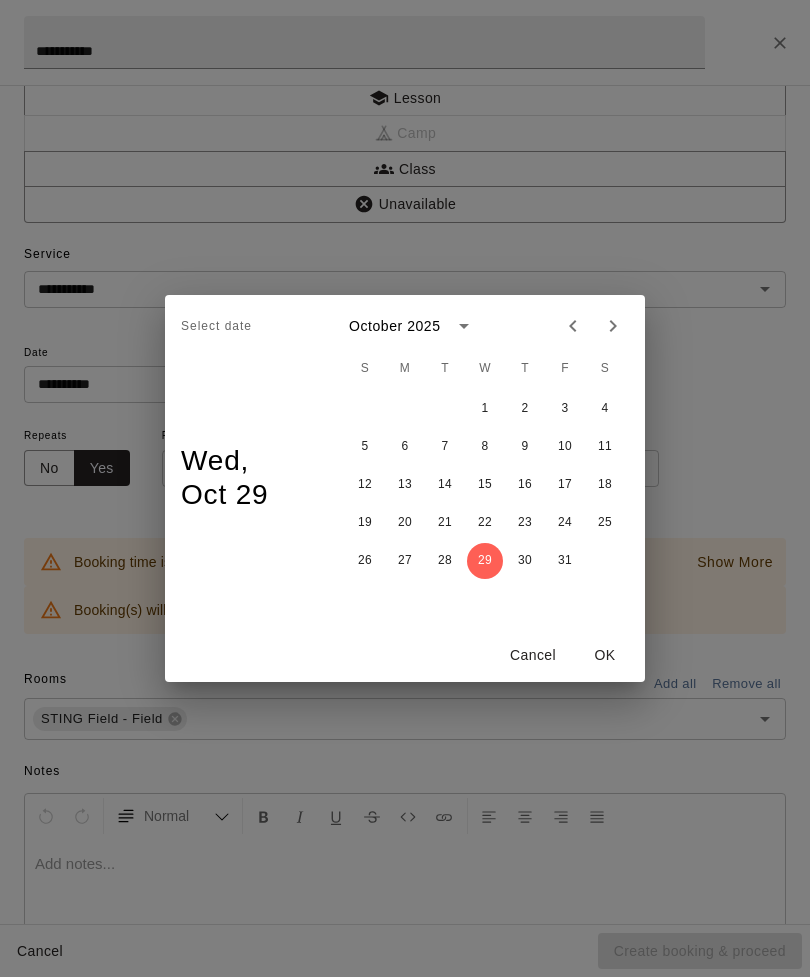 click on "OK" at bounding box center (605, 655) 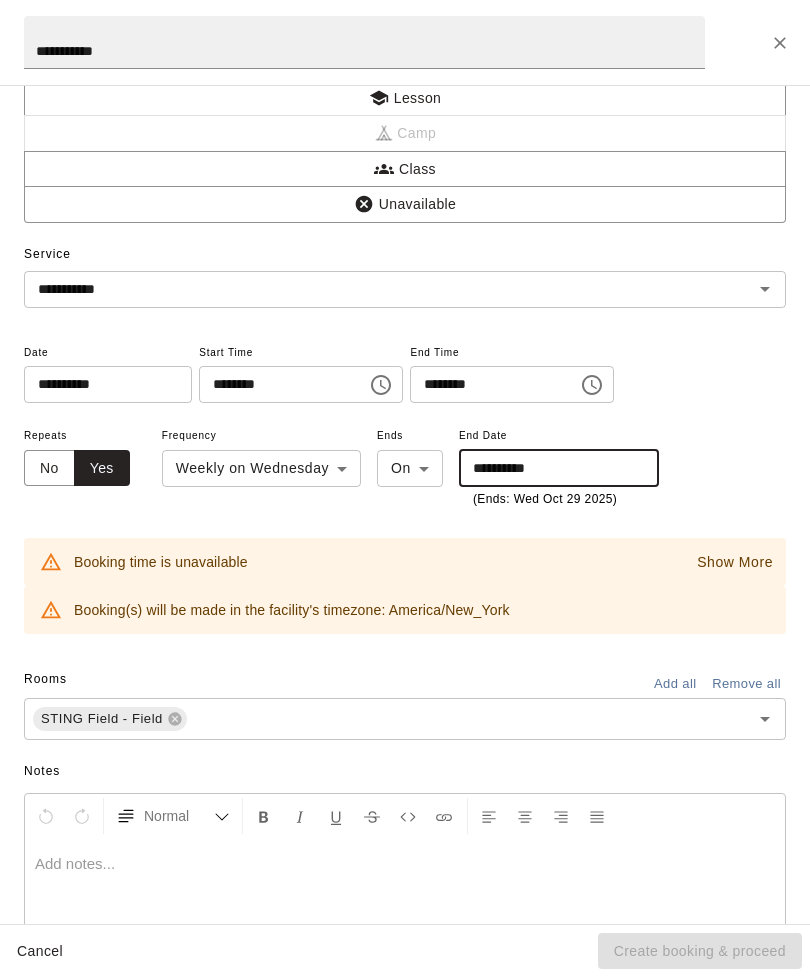 click on "Show More" at bounding box center [735, 562] 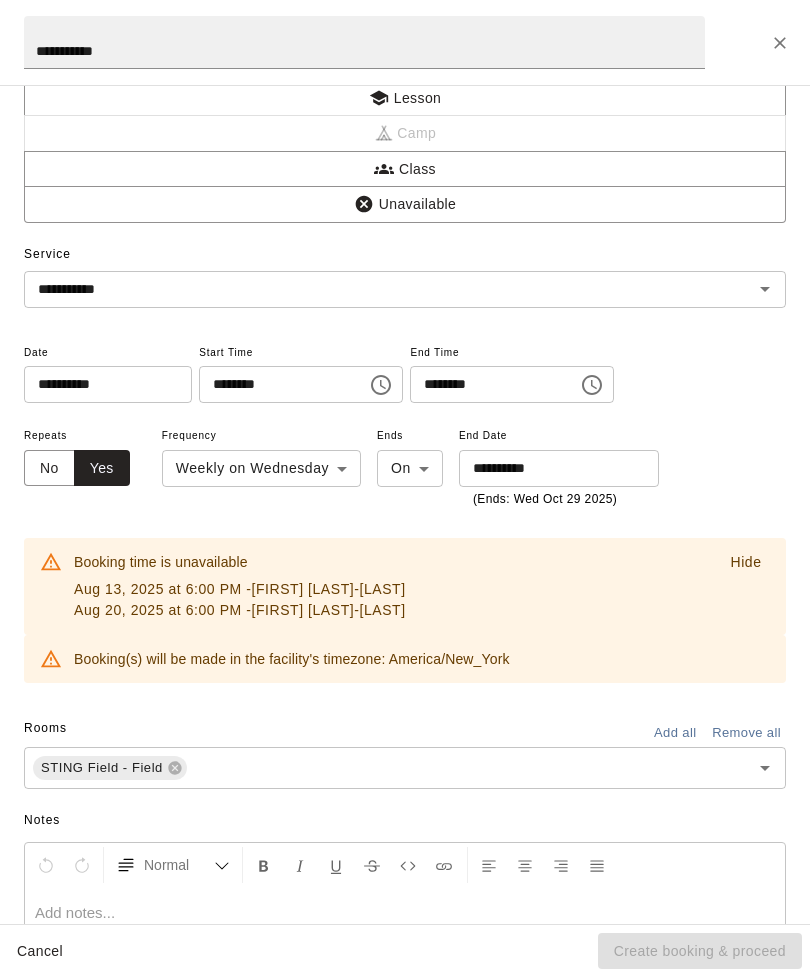 click on "Hide" at bounding box center [745, 562] 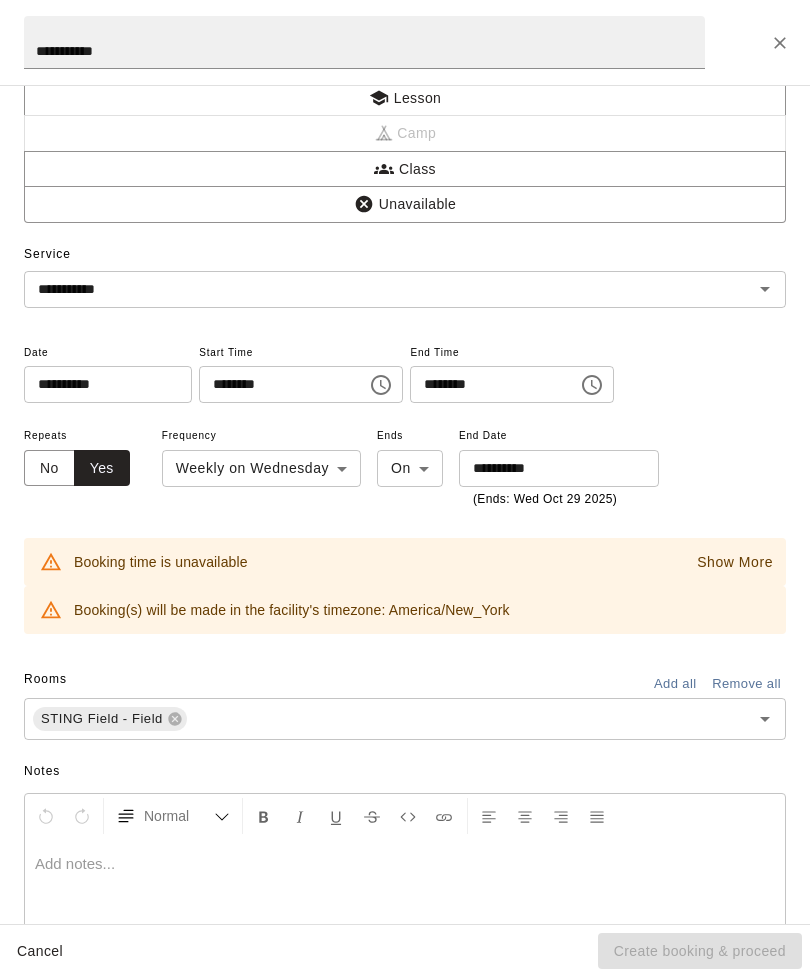 click 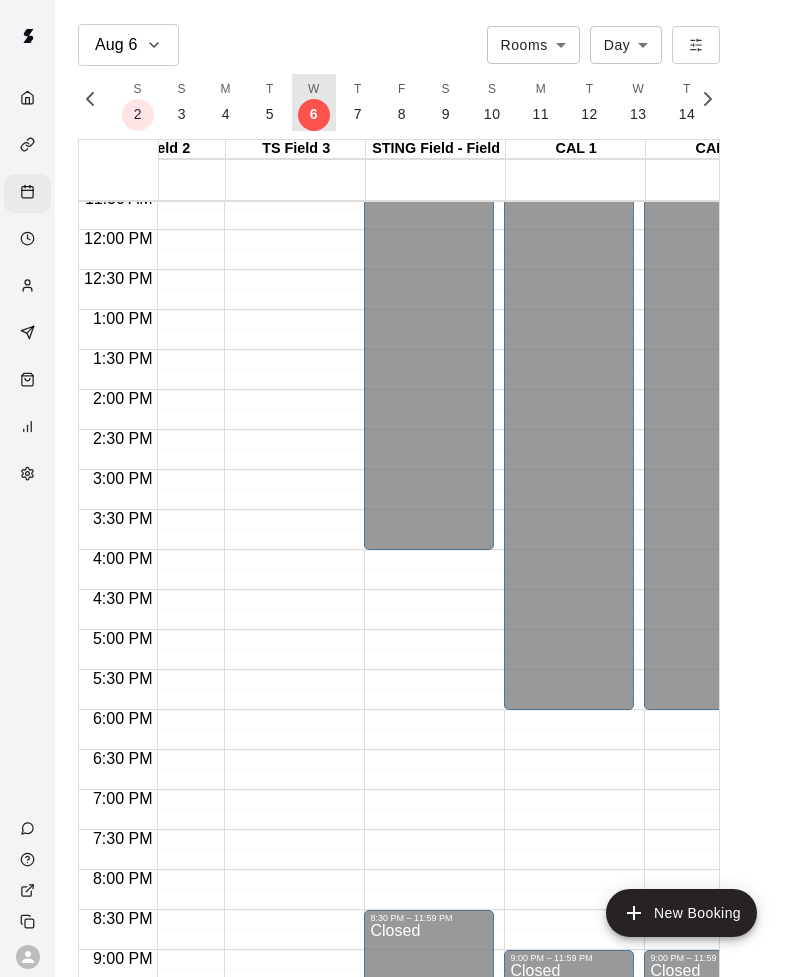 scroll, scrollTop: 0, scrollLeft: 8865, axis: horizontal 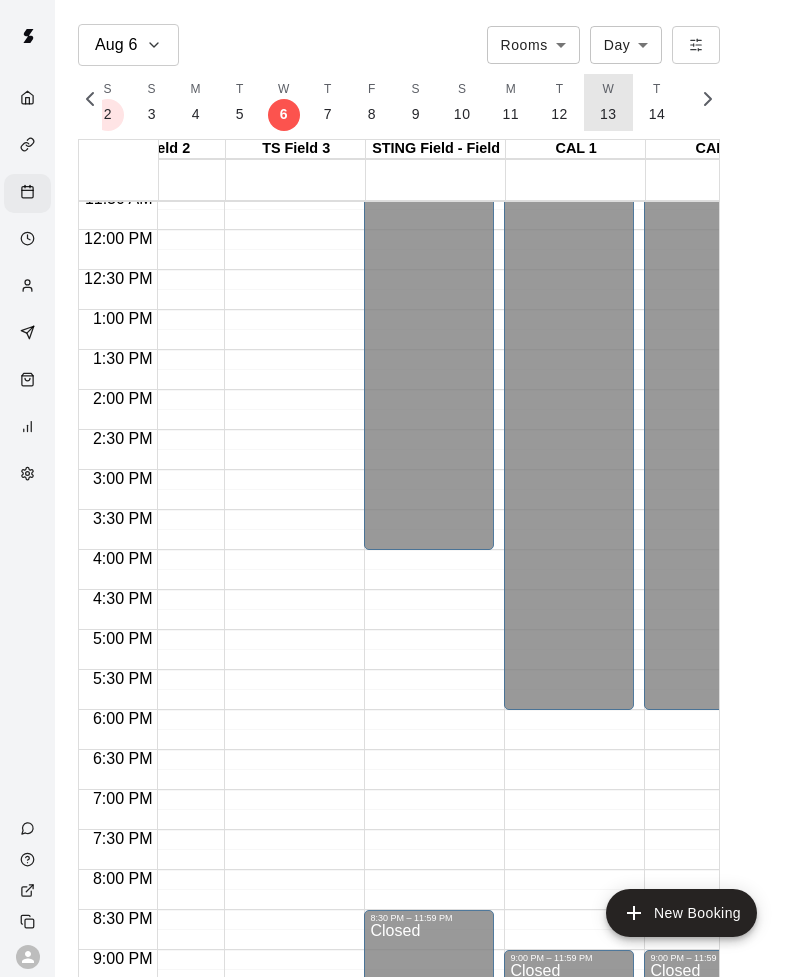 click on "13" at bounding box center (608, 114) 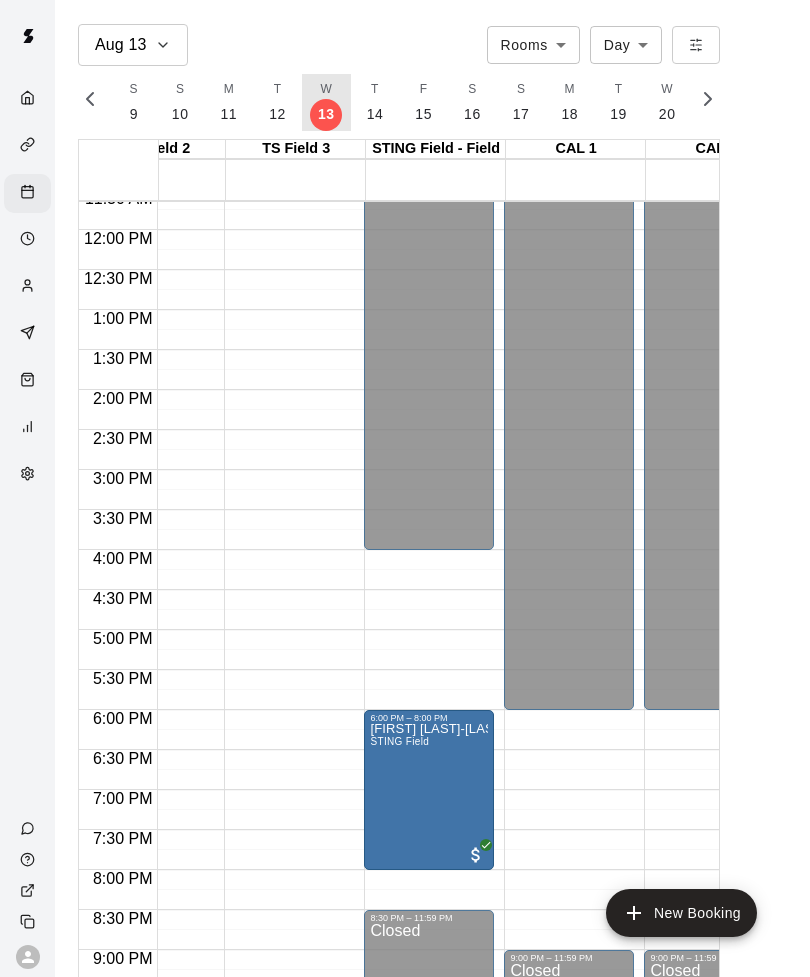 scroll, scrollTop: 0, scrollLeft: 9193, axis: horizontal 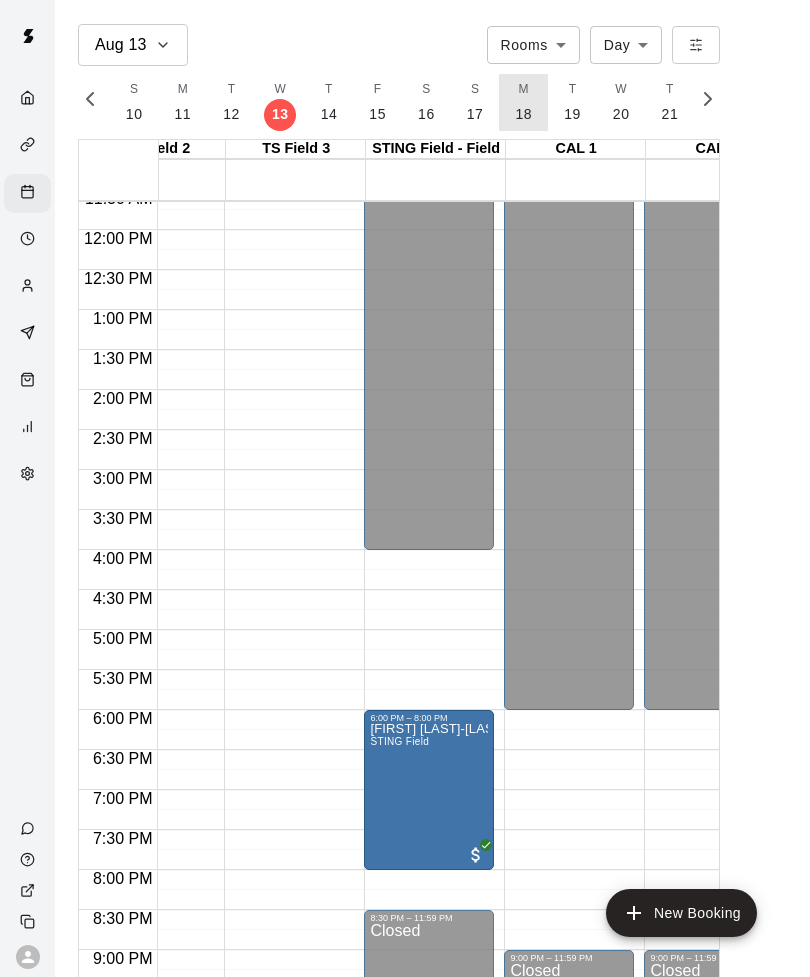 click on "M 18" at bounding box center (523, 102) 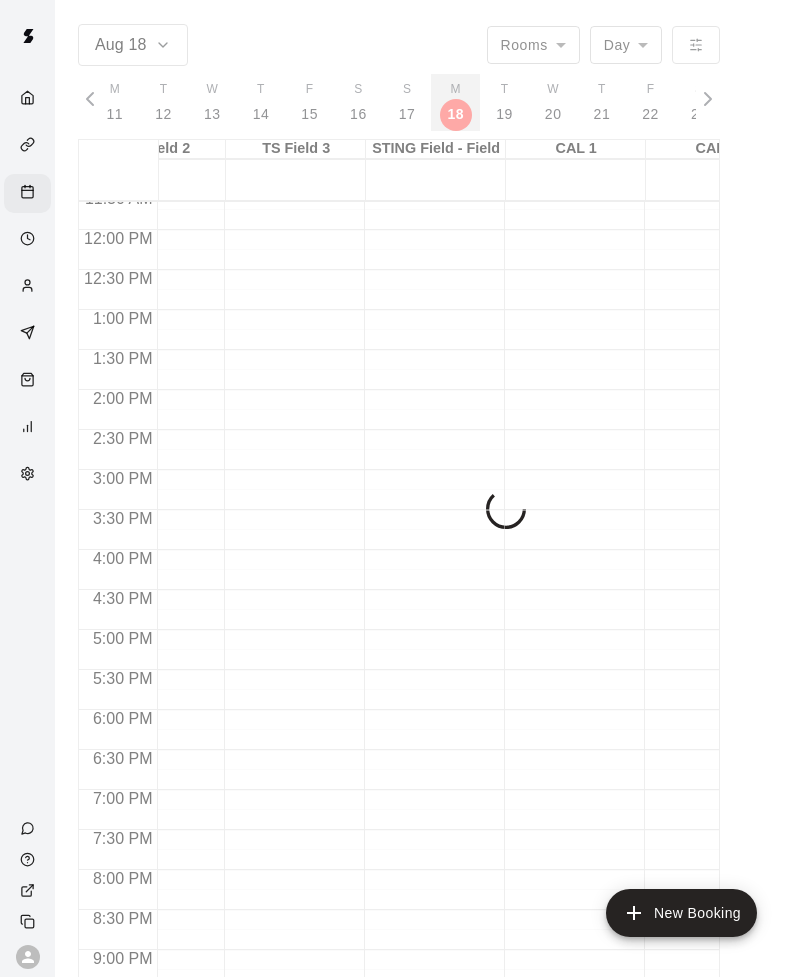 scroll, scrollTop: 0, scrollLeft: 9267, axis: horizontal 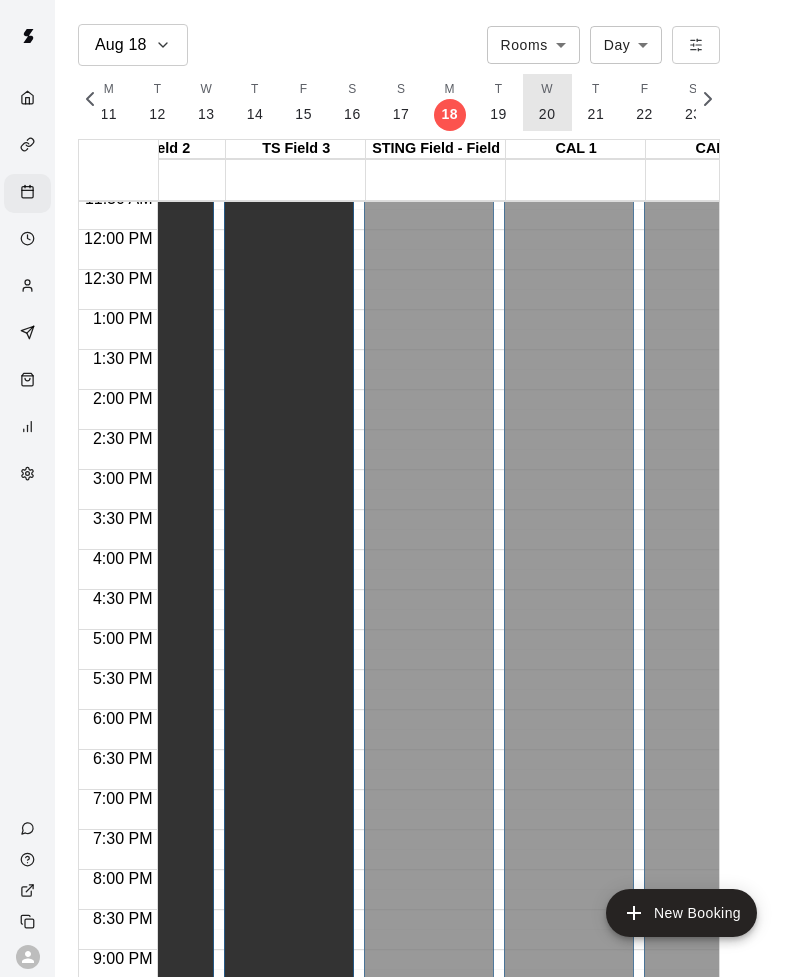 click on "20" at bounding box center [547, 114] 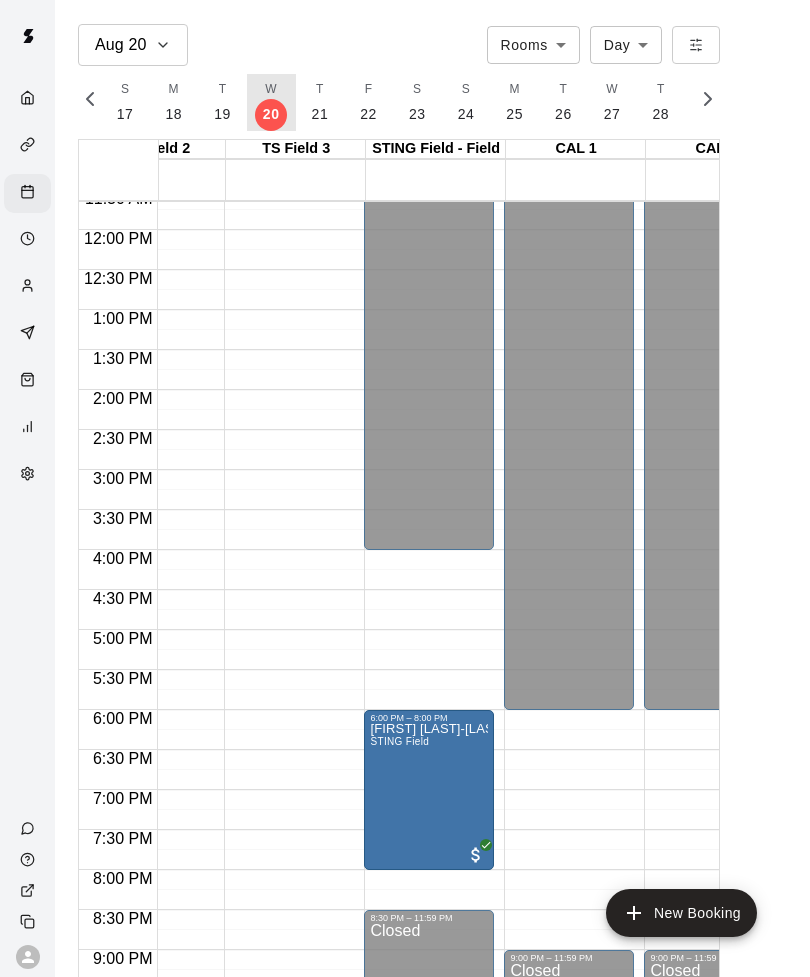 scroll, scrollTop: 0, scrollLeft: 9544, axis: horizontal 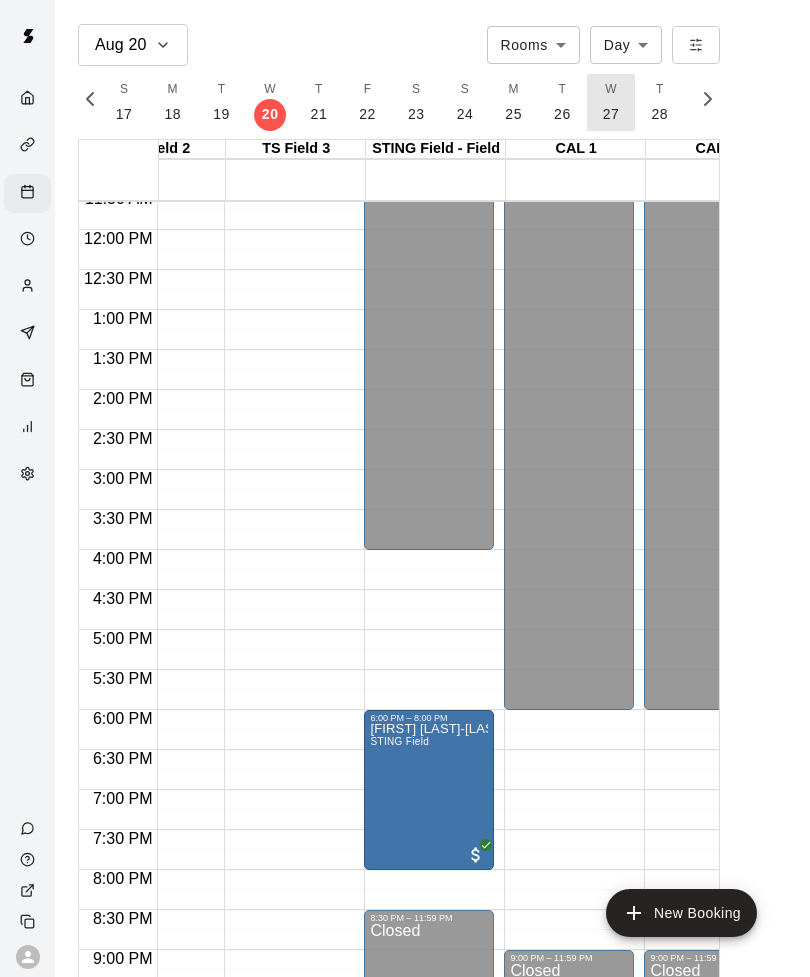 click on "27" at bounding box center (611, 114) 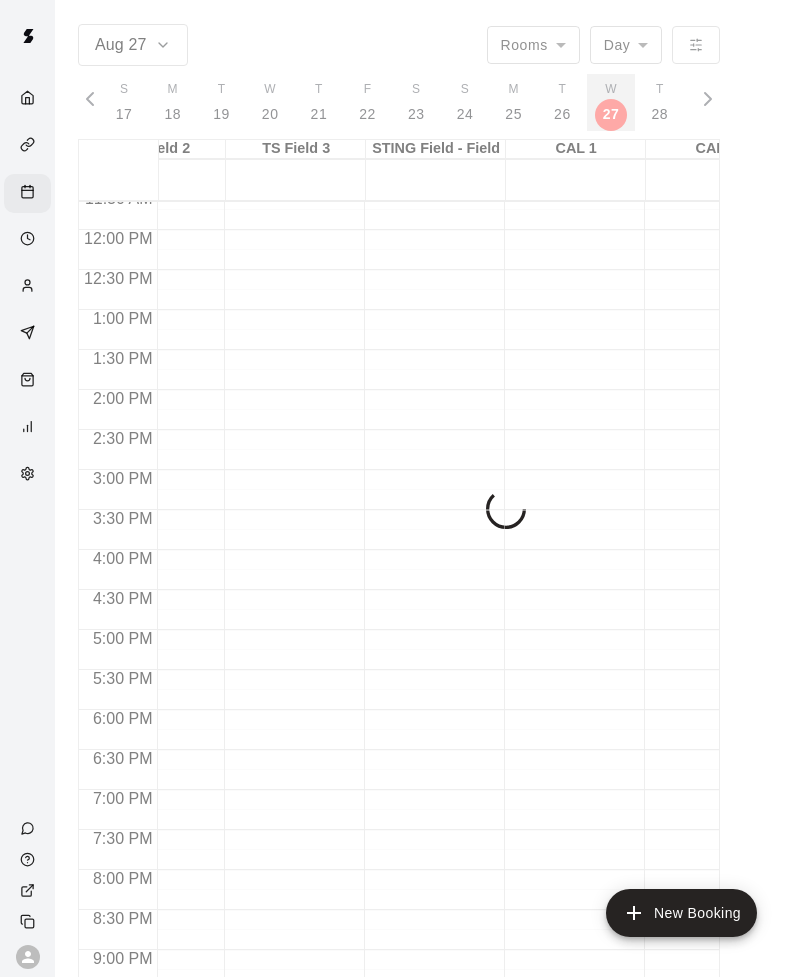 scroll, scrollTop: 0, scrollLeft: 9690, axis: horizontal 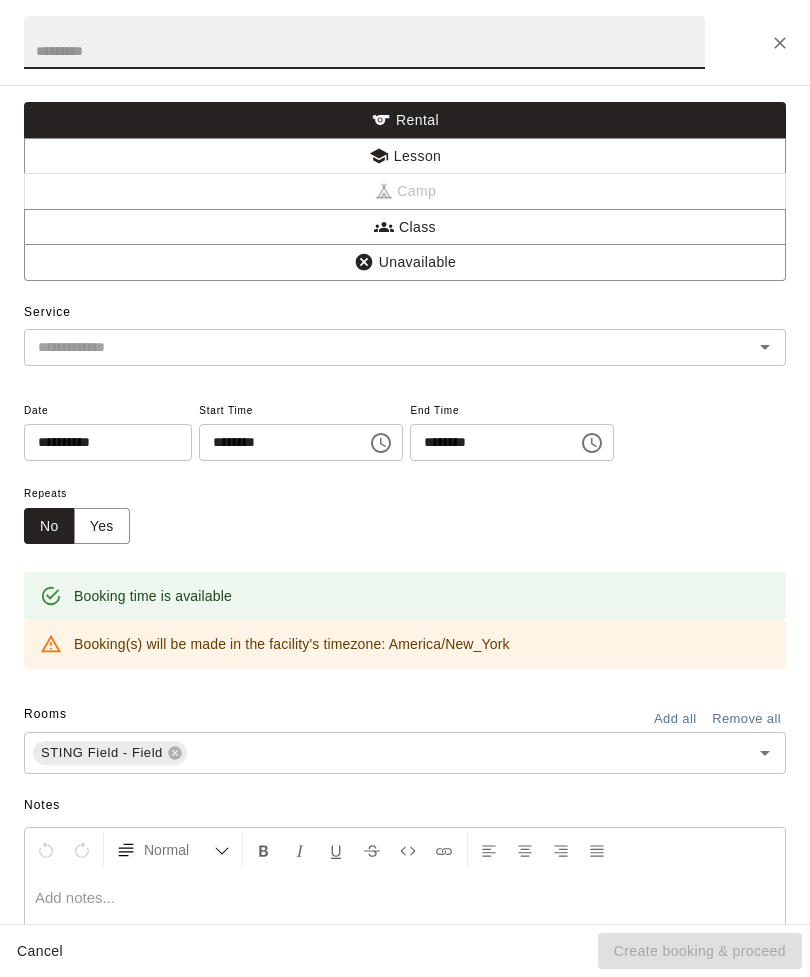 click at bounding box center (364, 42) 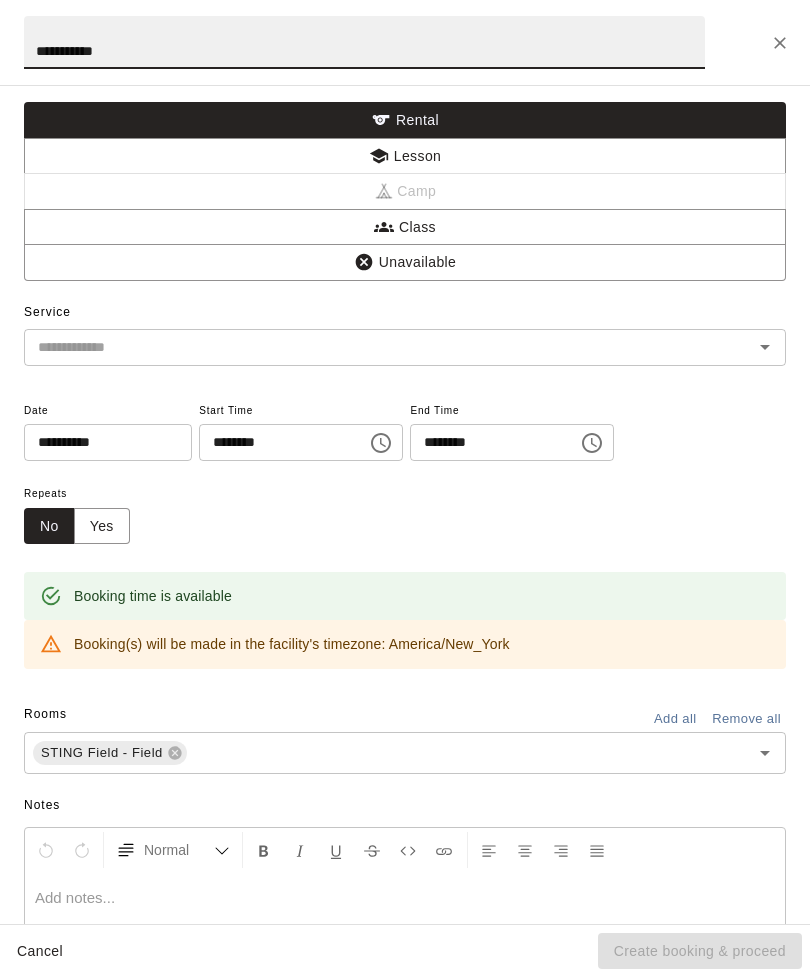 click 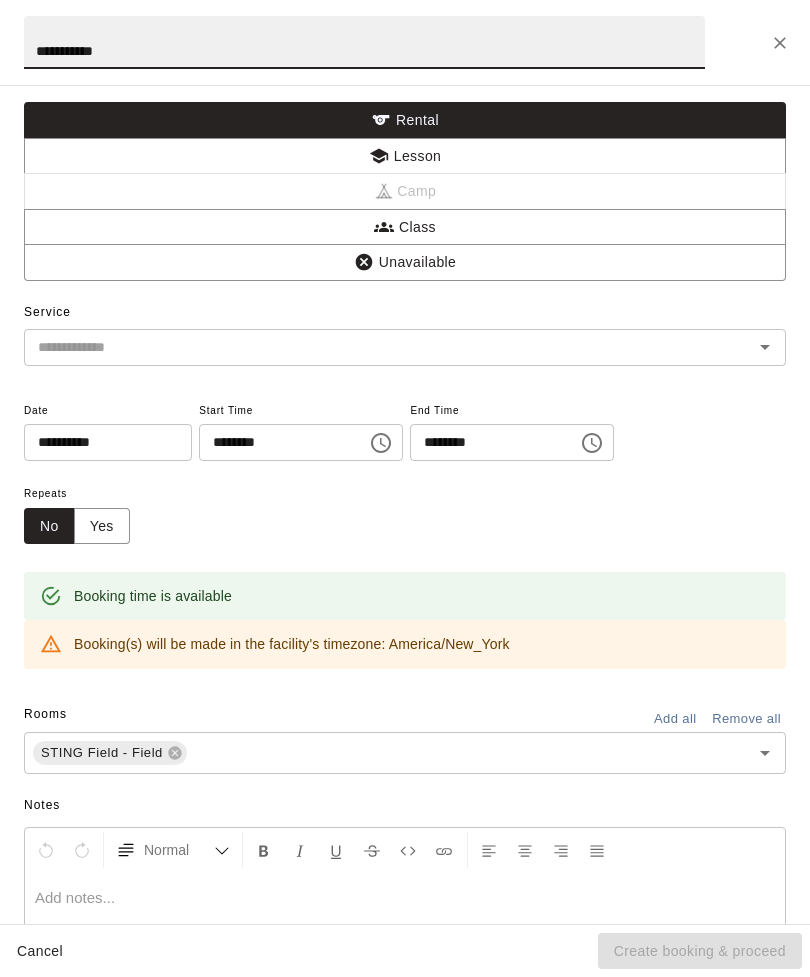 type on "**********" 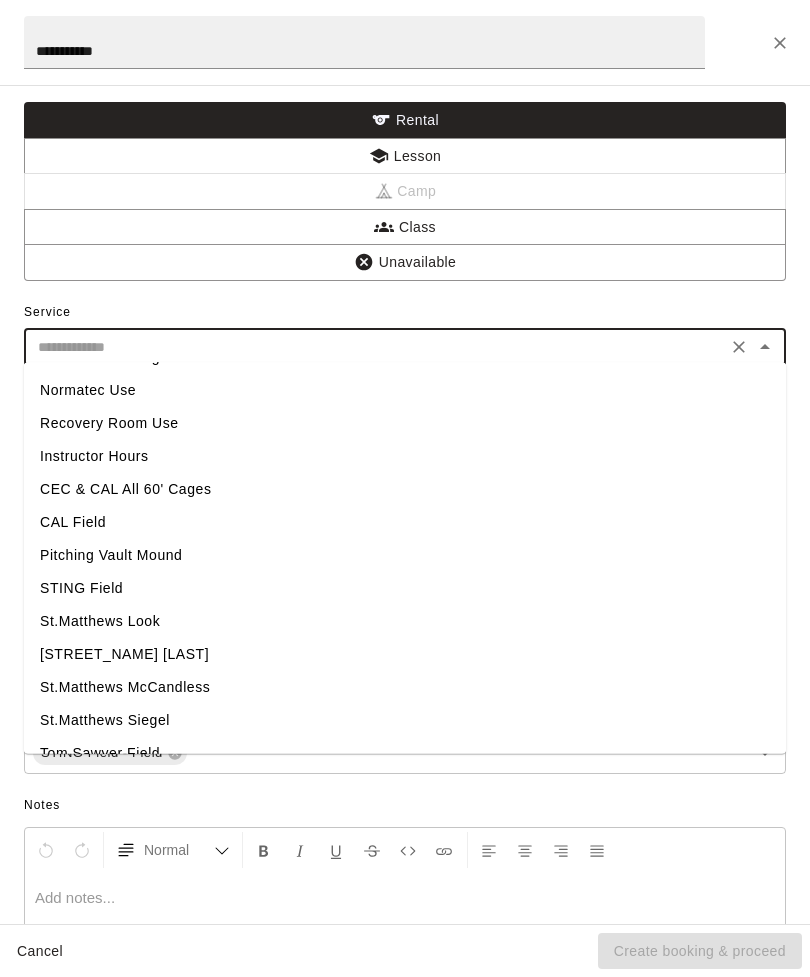 scroll, scrollTop: 227, scrollLeft: 0, axis: vertical 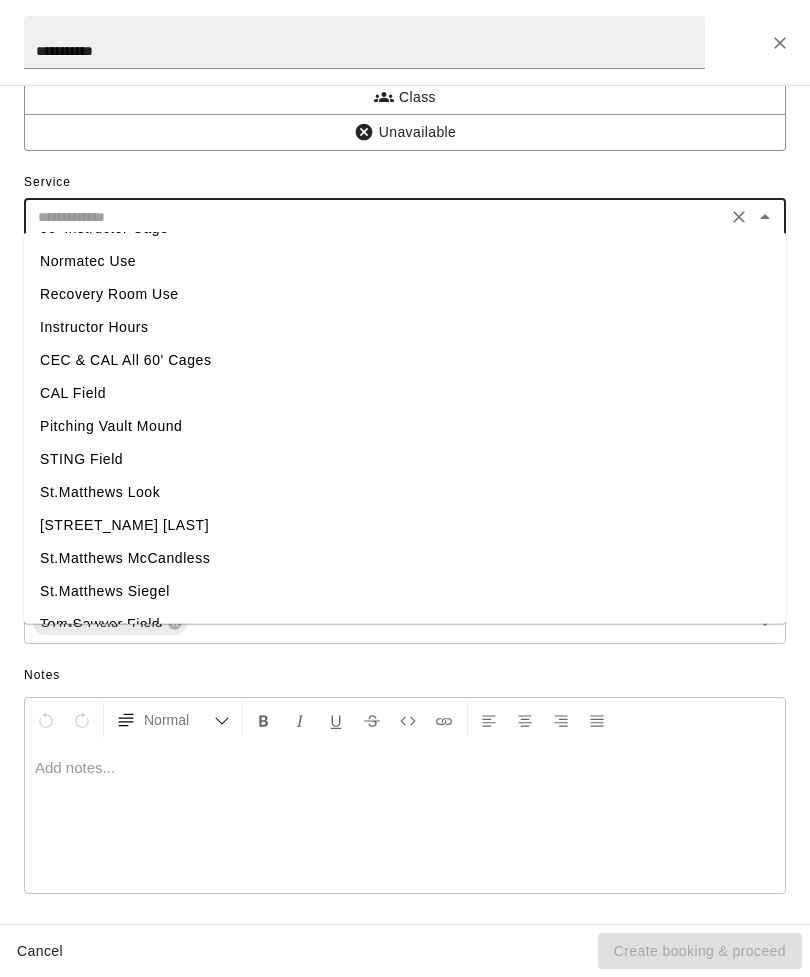 click on "STING Field" at bounding box center [405, 459] 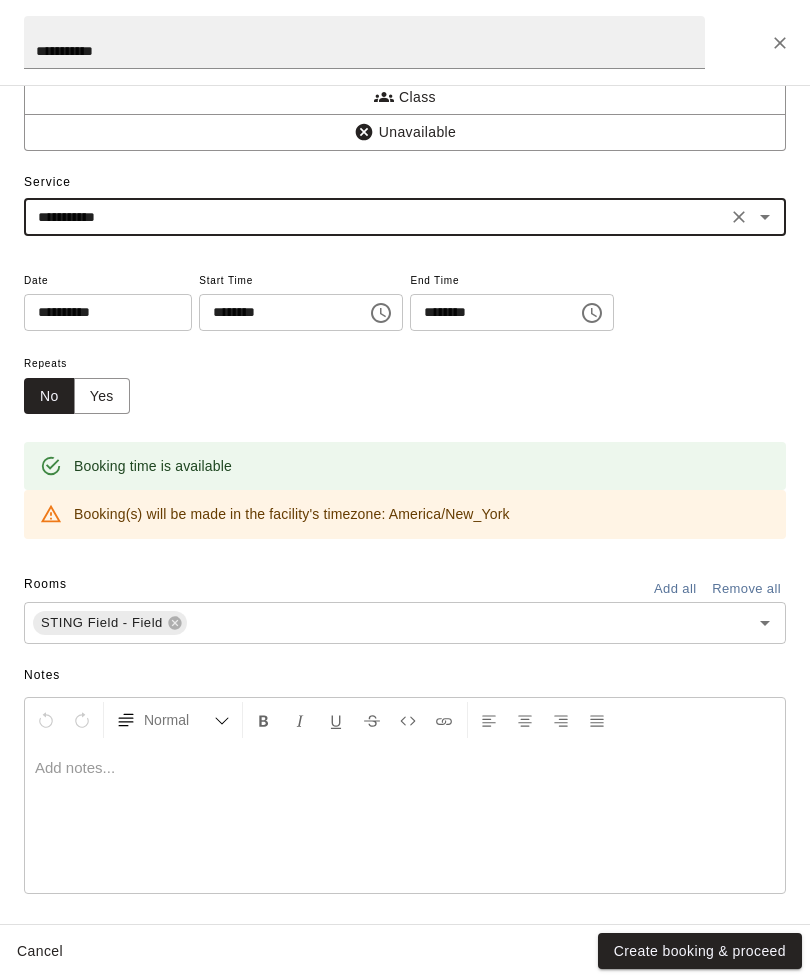 type on "**********" 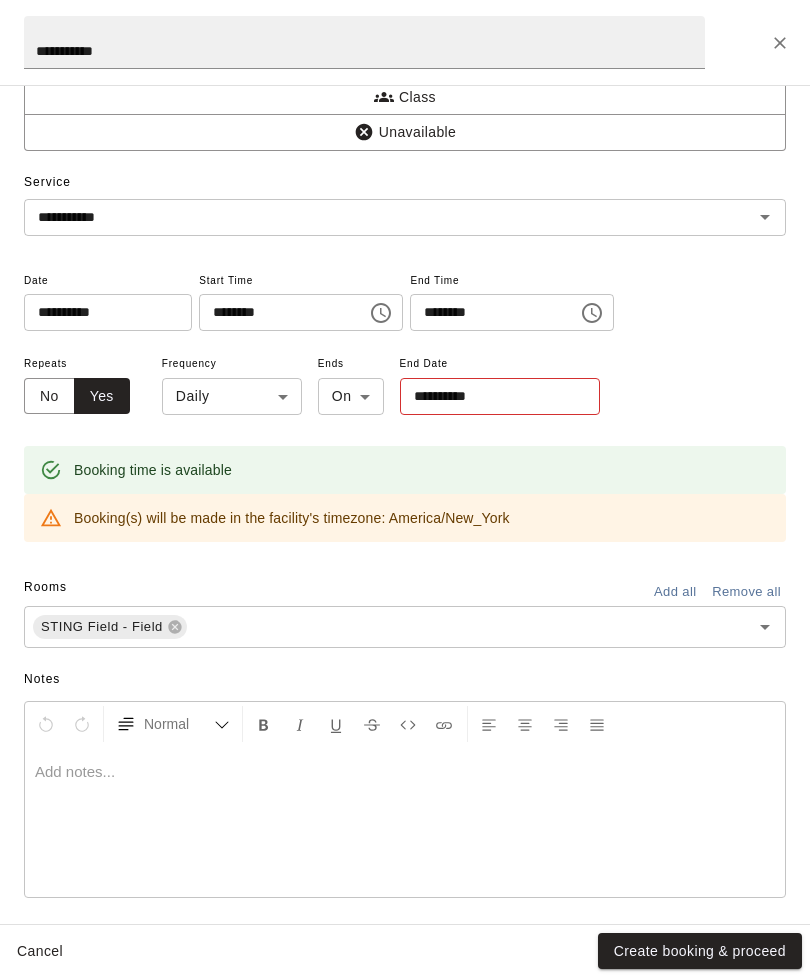 scroll, scrollTop: 58, scrollLeft: 0, axis: vertical 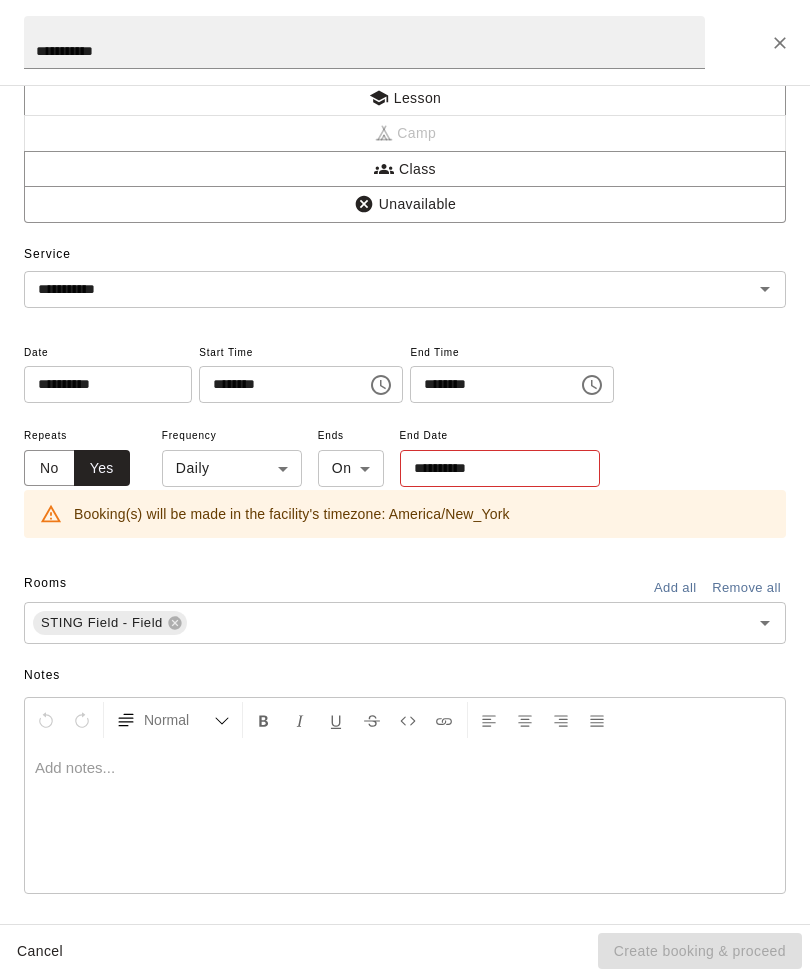click on "Aug 27 Rooms ***** ​ Day *** ​ M 27 T 28 W 29 T 30 F 31 S 1 S 2 M 3 T 4 W 5 T 6 F 7 S 8 S 9 M 10 T 11 W 12 T 13 F 14 S 15 S 16 M 17 T 18 W 19 T 20 F 21 S 22 S 23 M 24 T 25 W 26 T 27 F 28 S 1 S 2 M 3 T 4 W 5 T 6 F 7 S 8 S 9 M 10 T 11 W 12 T 13 F 14 S 15 S 16 M 17 T 18 W 19 T 20 F 21 S 22 S 23 M 24 T 25 W 26 T 27 F 28 S 29 S 30 M 31 T 1 W 2 T 3 F 4 S 5 S 6 M 7 T 8 W 9 T 10 F 11 S 12 S 13 M 14 T 15 W 16 T 17 F 18 S 19 S 20 M 21 T 22 W 23 T 24 F 25 S 26 S 27 M 28 T 29 W 30 T 1 F 2 S 3 S 4 M 5 T 6 W 7 T 8 F 9 S 10 S 11 M 12 T 13 W 14 T 15 F 16 S 17 S 18 M 19 T 20 W 21 T 22 F 23 S 24 S 25 M 26 T 27 W 28 T 29 F 30 S 31 S 1 M 2 T 3 W 4 T 5 F 6 S 7 S 8 M 9 T 10 W 11 T 12 F 13 S 14 S 15 M 16 T 17 W 18 T 19 F 20 S 21 S 22 M 23 T 24 W 25 T 26 F 27 S 28 S 29 M 30 T 1 W 2 T 3 F 4 S 5 S 6 M 7 T 8 W 9 T 10 F 11 S 12 S 13 M 14 T 15 W 16 T 17 F 18 S 19 S 20 M 21 T 22 W 23 T 24 F 25 S 26 S 27 M 28 T 29 W 30 T 31 F 1 S 2 S 3 M 4 T 5 W 6 T 7 F 8 S 9 S 10 M 11 T 12 W 13 T 14 F 15 S 16 S 17 M 18 T 19 W 20 T 21 F 22 S 23 S 24 M T" at bounding box center (405, 504) 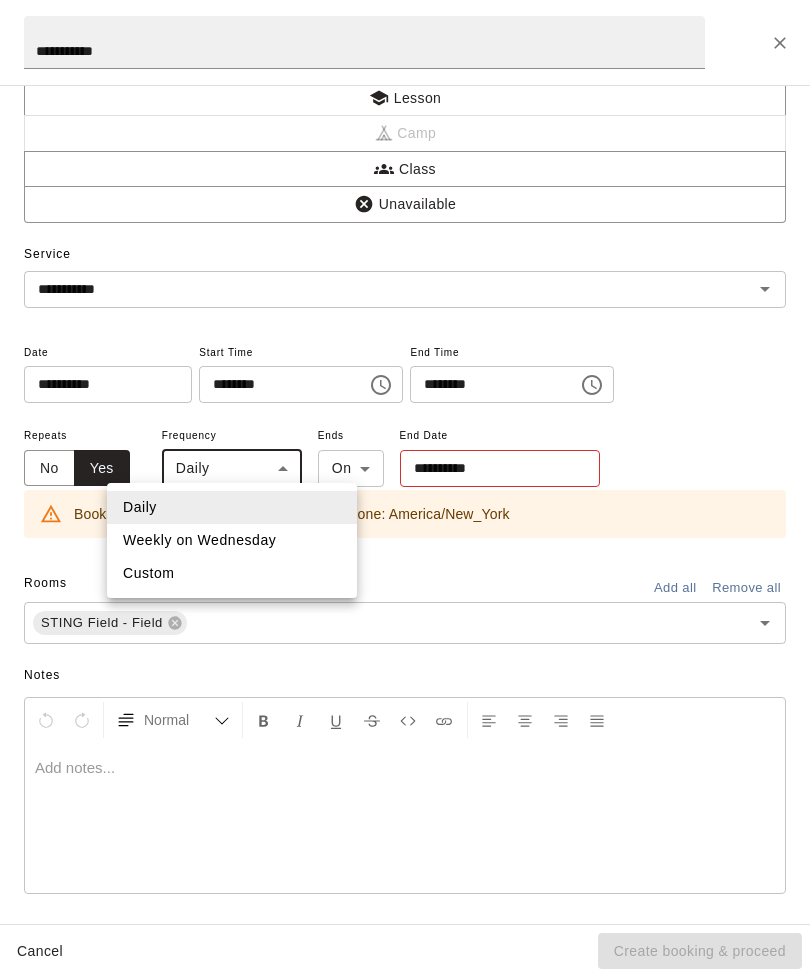 click on "Weekly on Wednesday" at bounding box center [232, 540] 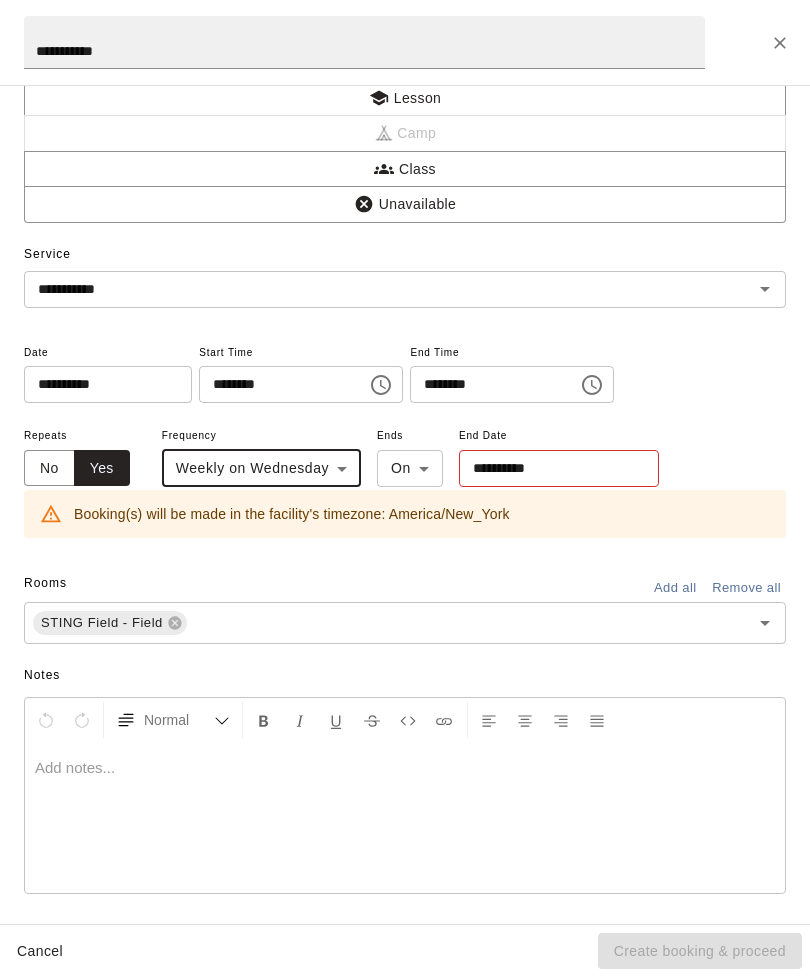 type on "******" 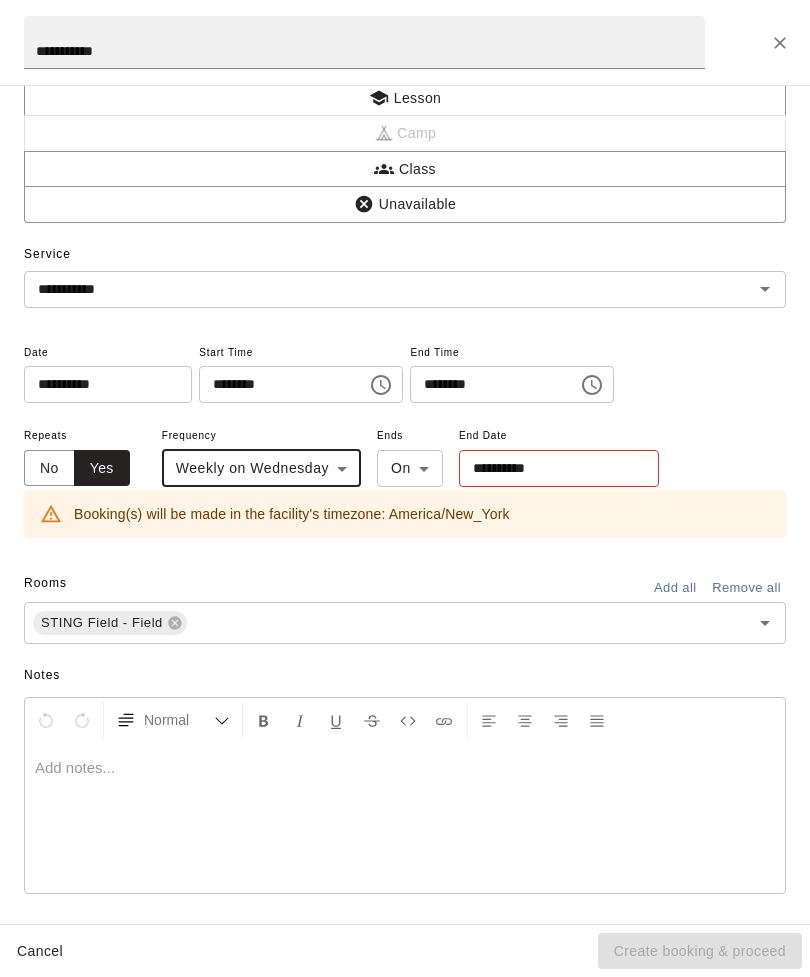 click on "**********" at bounding box center (552, 468) 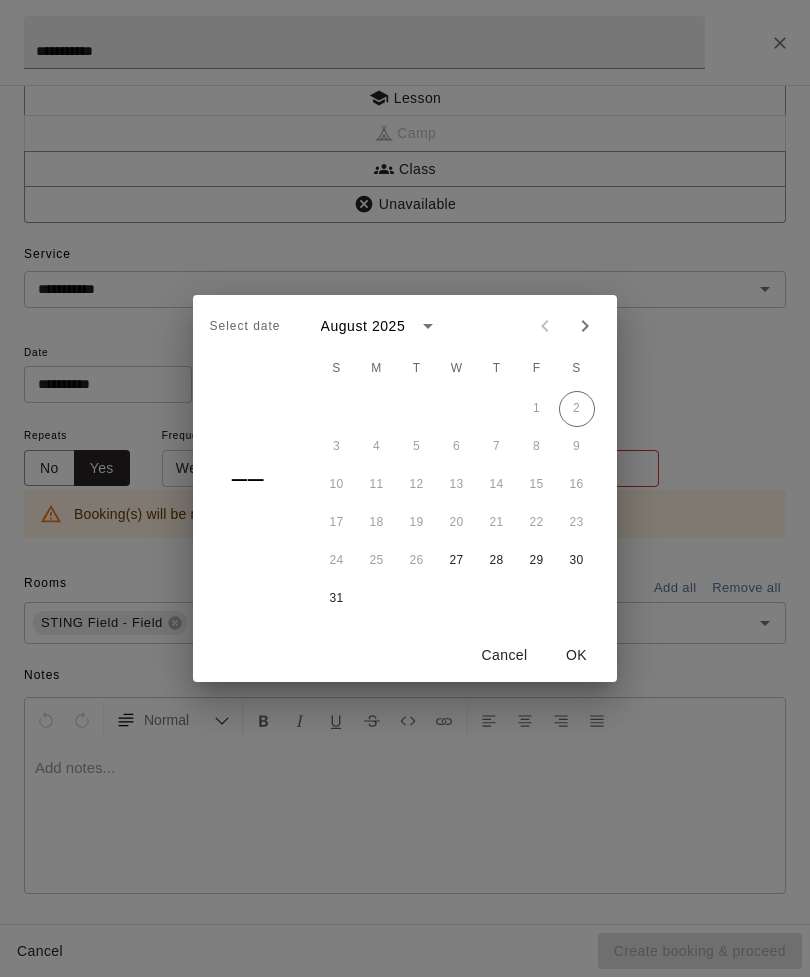 click 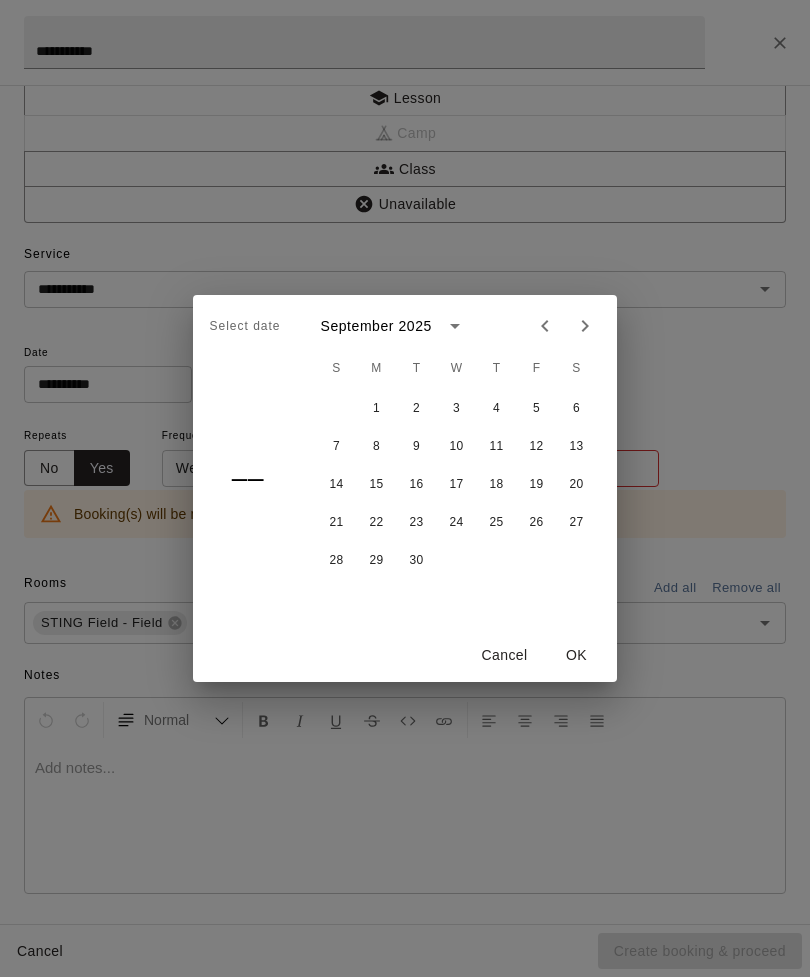 click 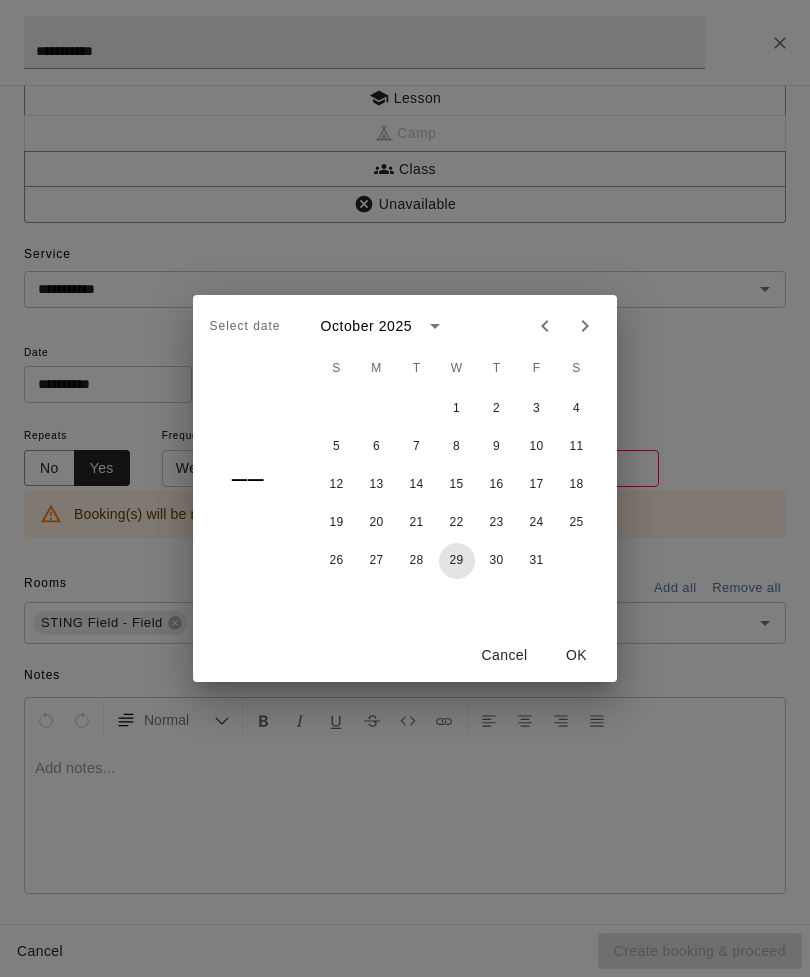 click on "29" at bounding box center (457, 561) 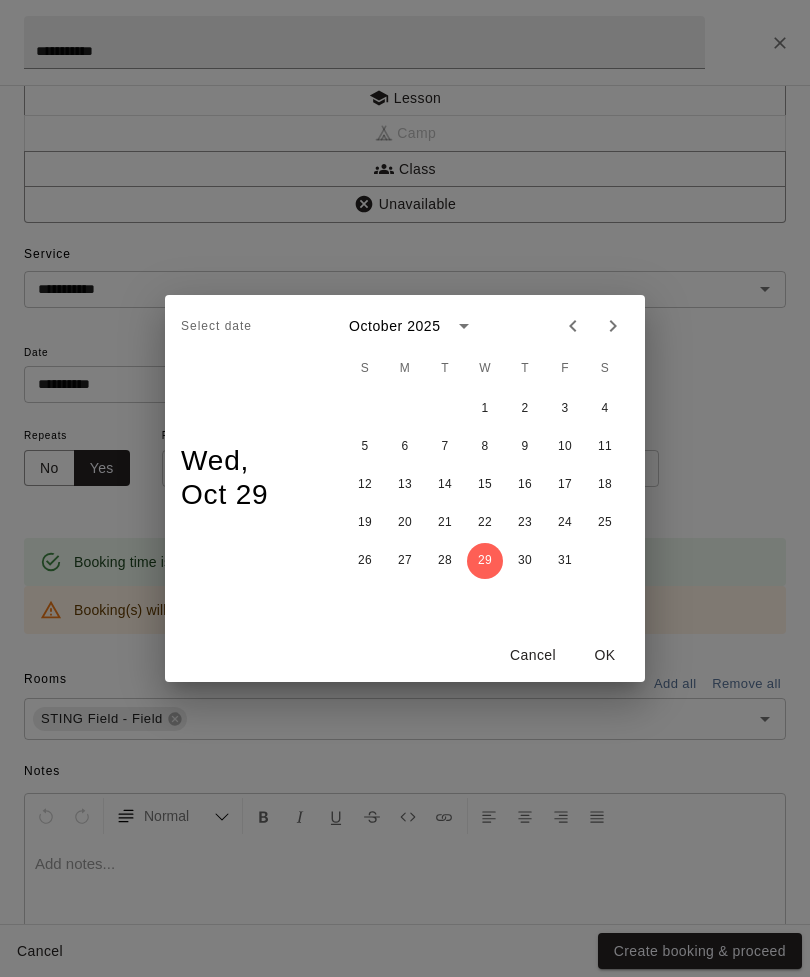 click on "OK" at bounding box center (605, 655) 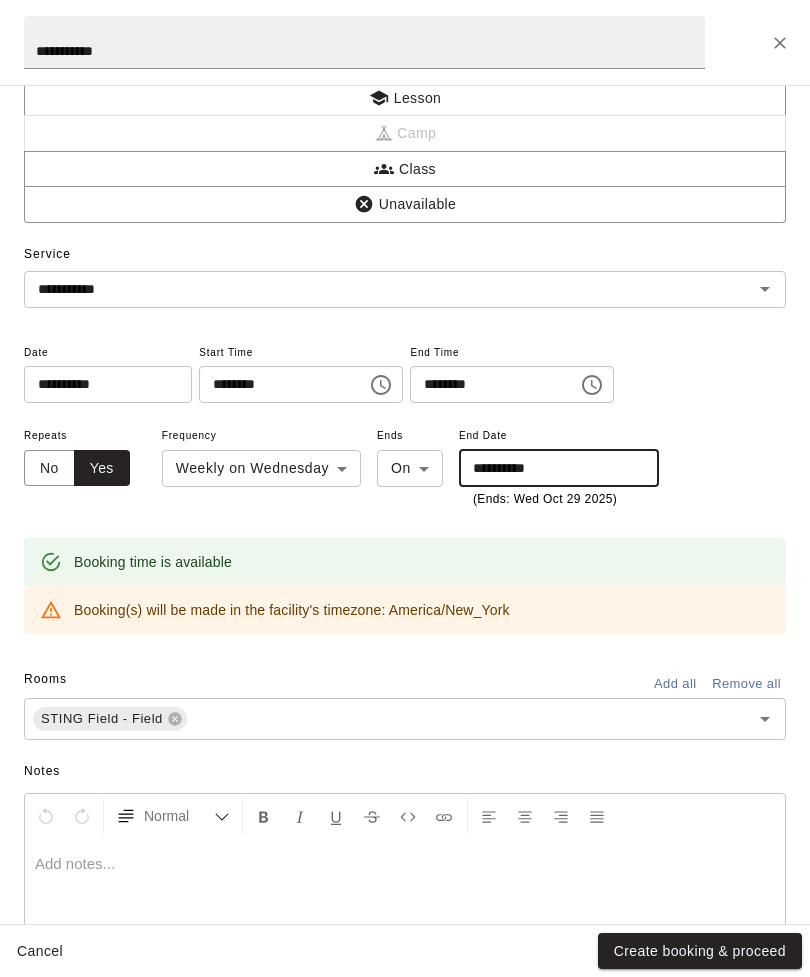 click on "Create booking & proceed" at bounding box center [700, 951] 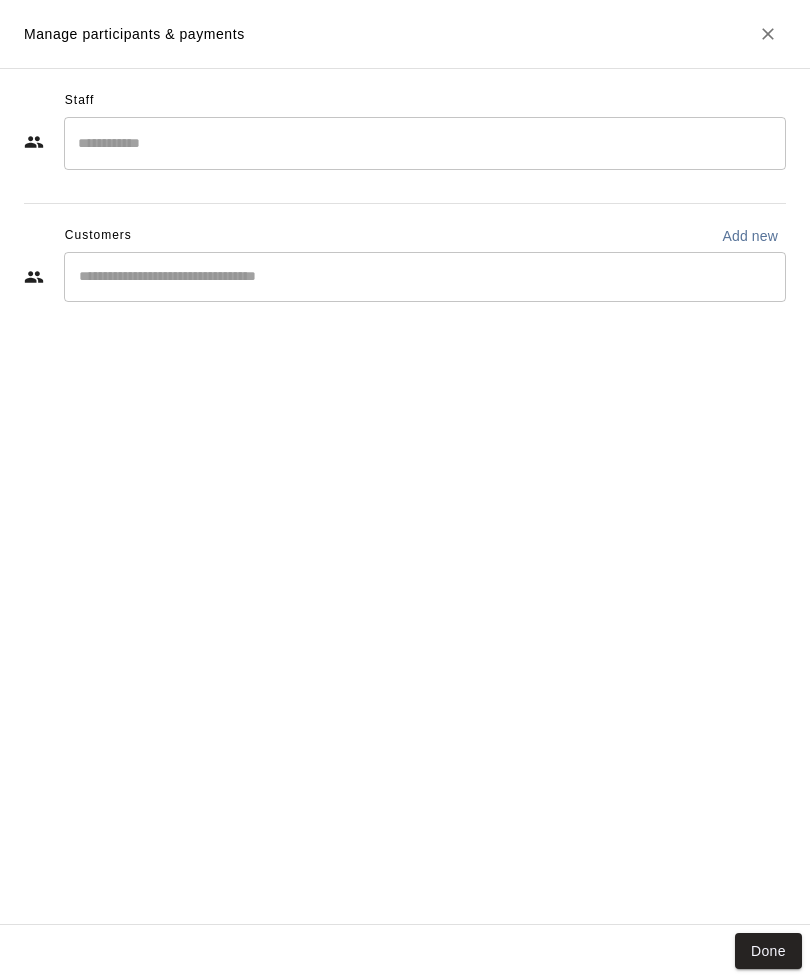 click at bounding box center (425, 277) 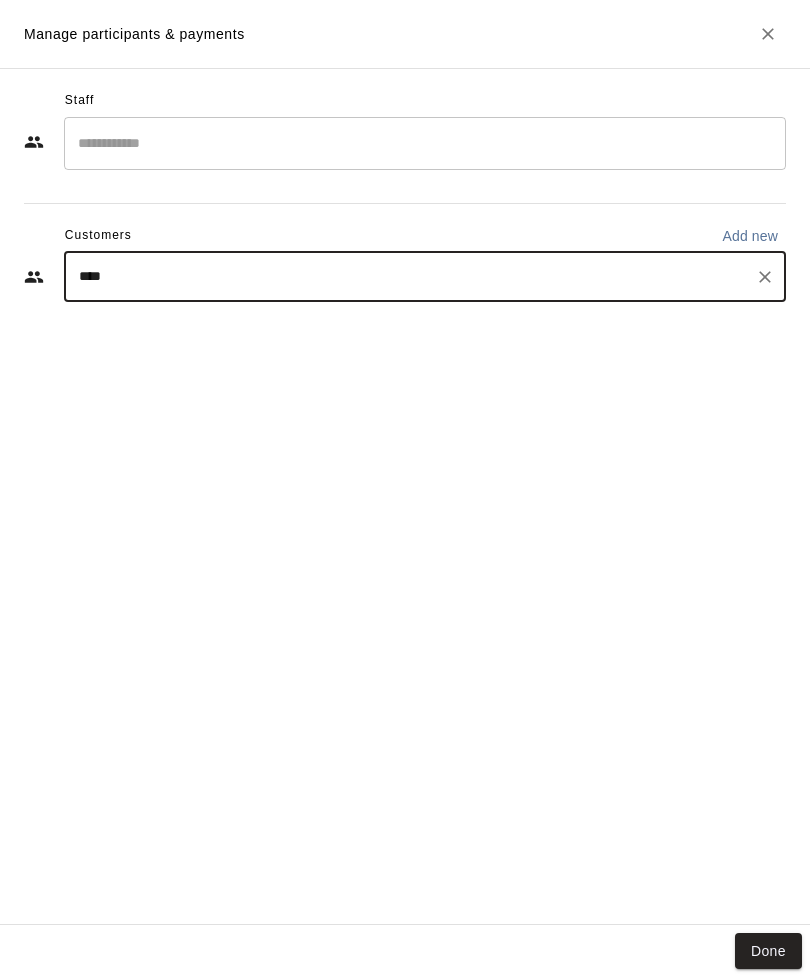 type on "*****" 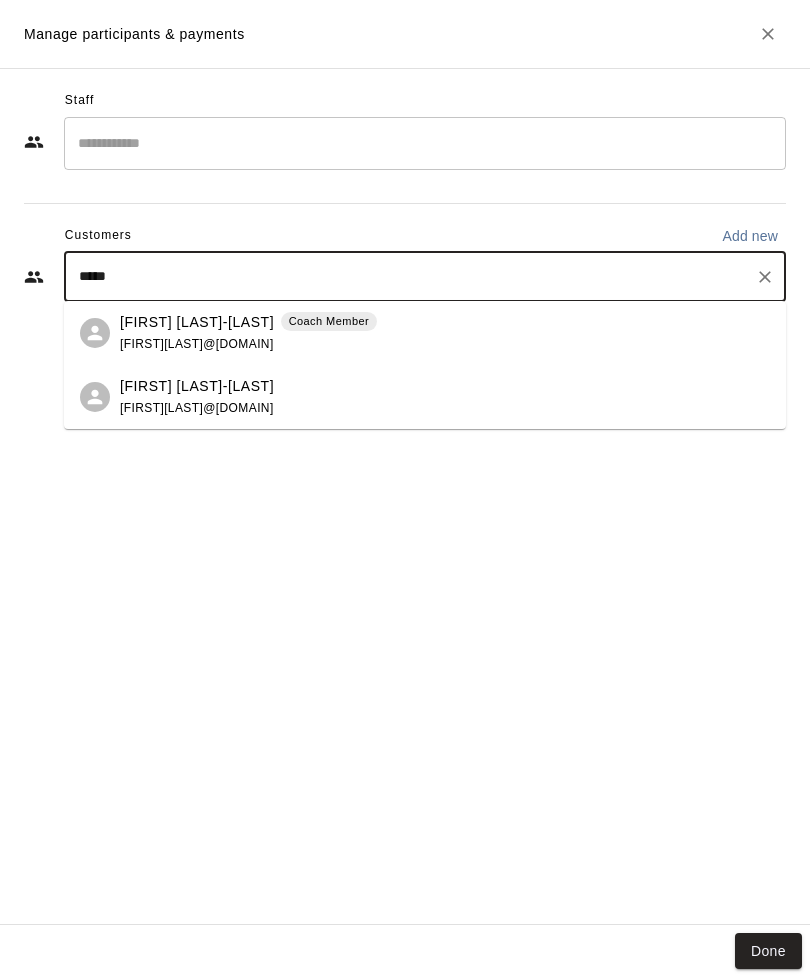 click on "[FIRST][LAST]@[DOMAIN]" at bounding box center (197, 344) 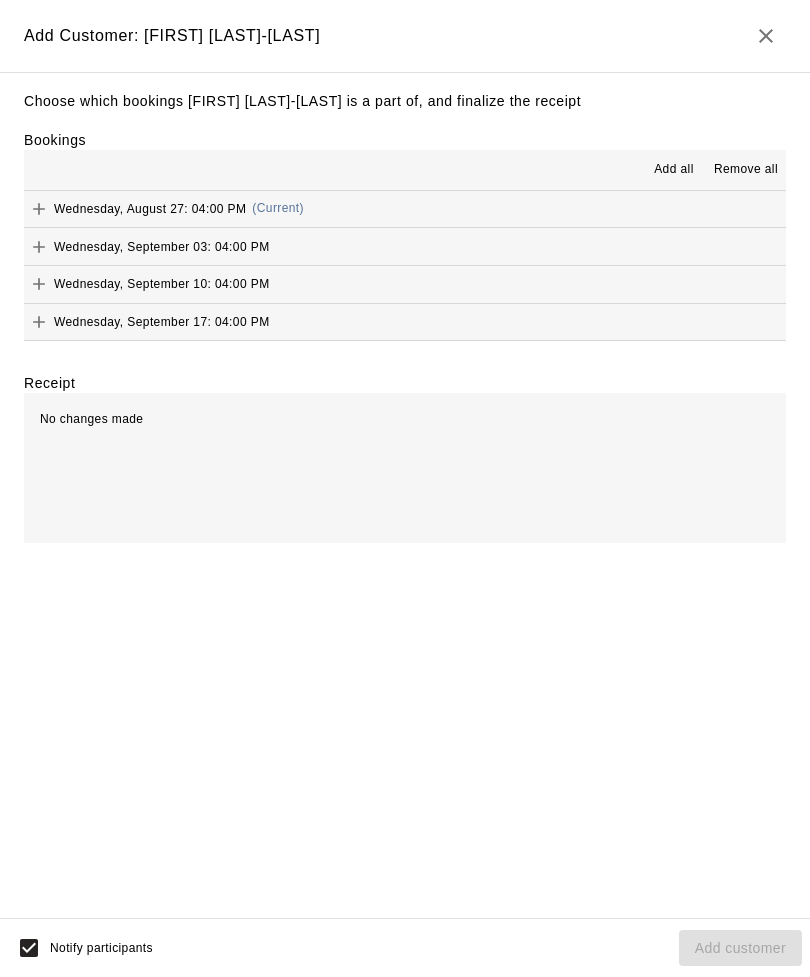 click on "Add all" at bounding box center (674, 170) 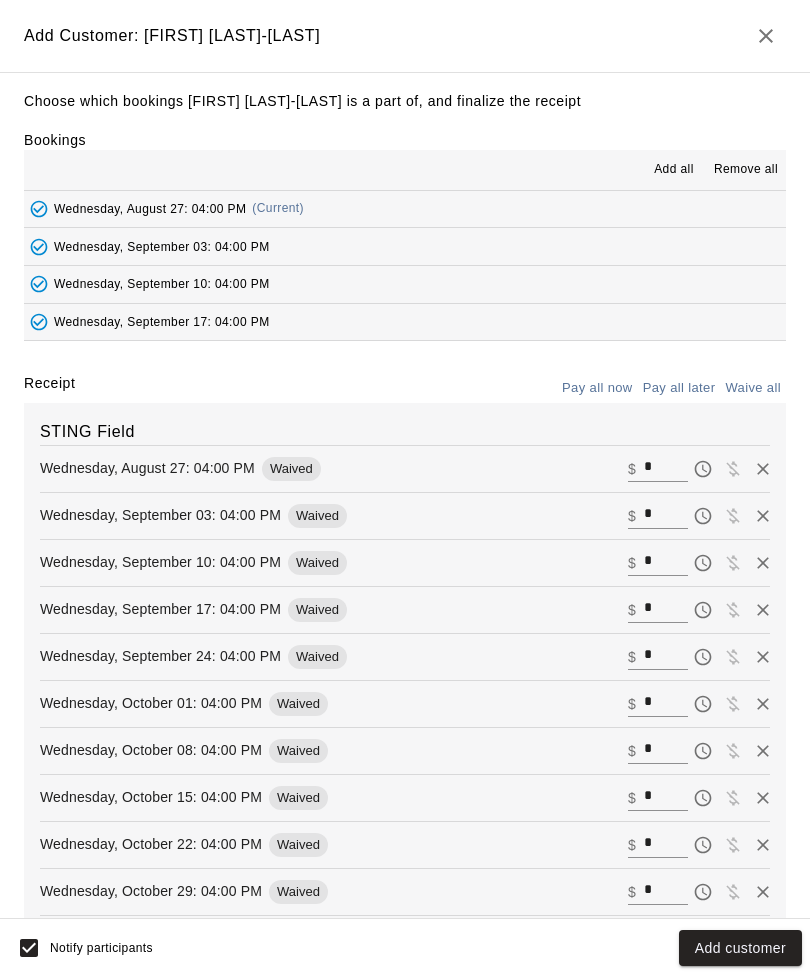 click on "Add customer" at bounding box center [740, 948] 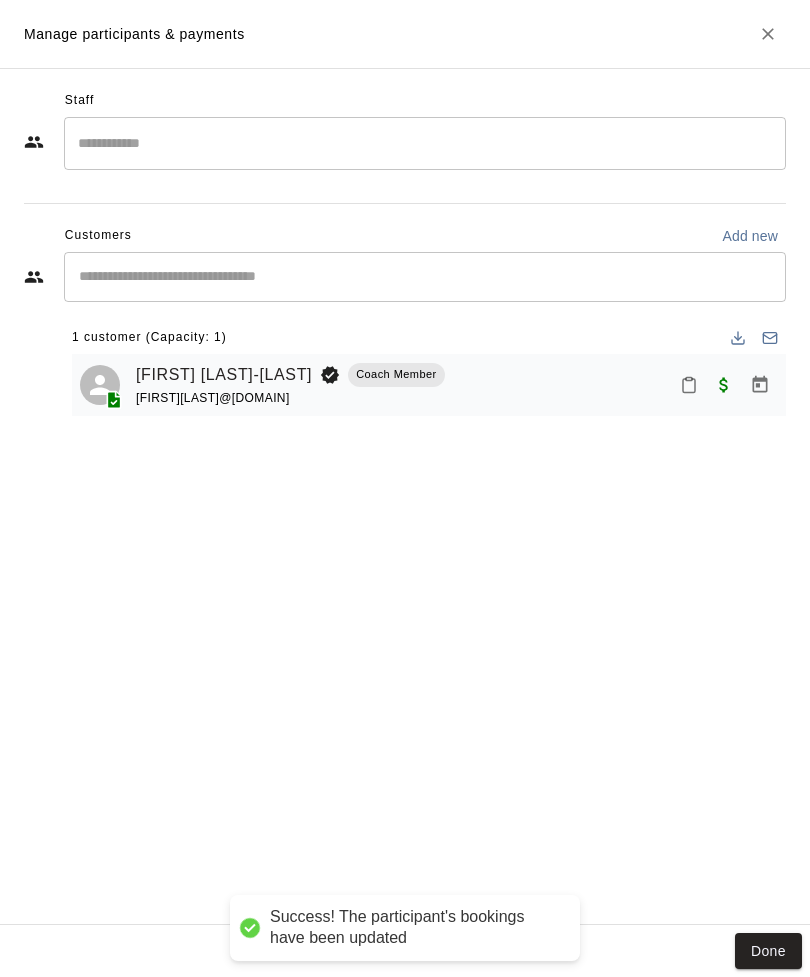 click on "Done" at bounding box center (768, 951) 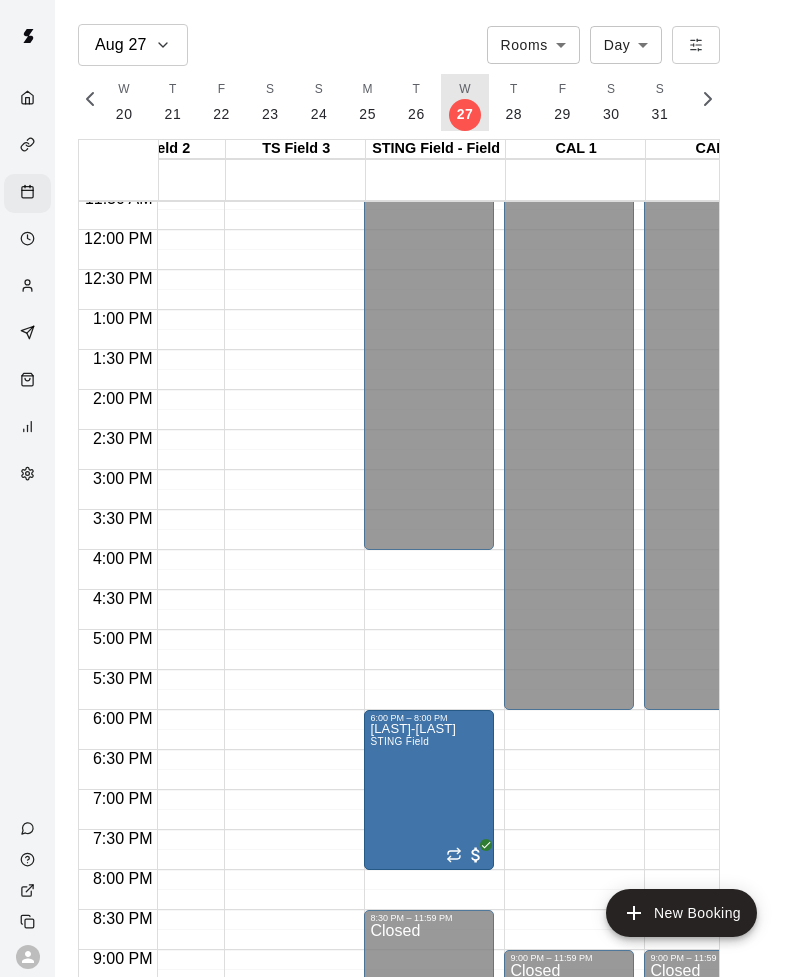scroll, scrollTop: 942, scrollLeft: 4230, axis: both 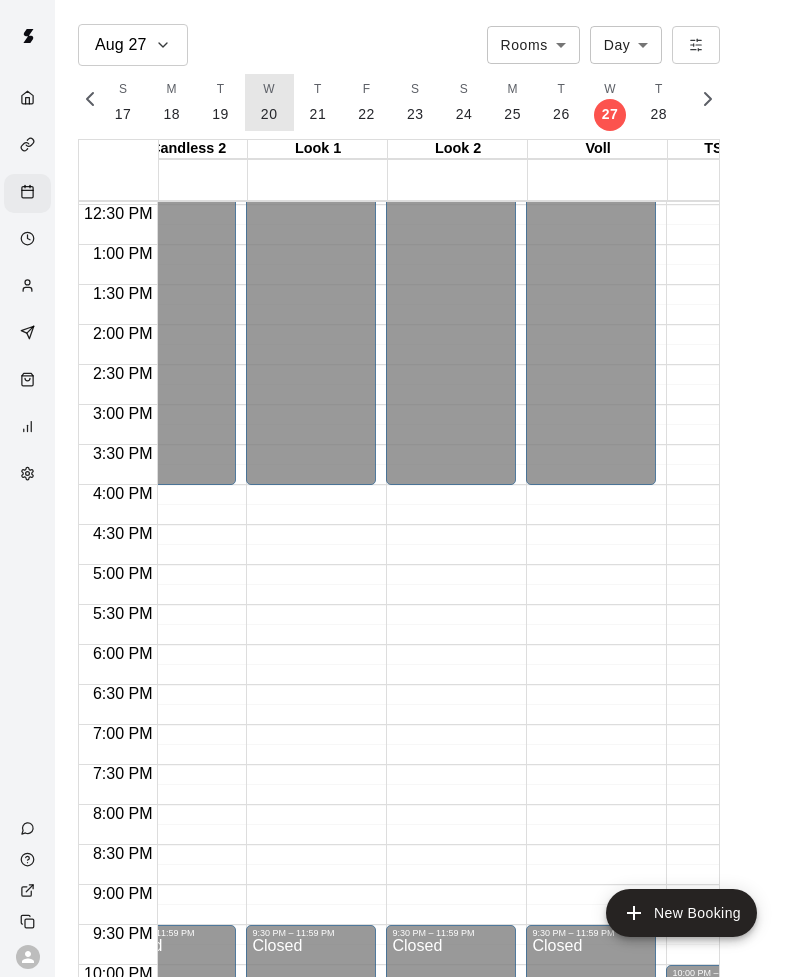 click on "20" at bounding box center [269, 114] 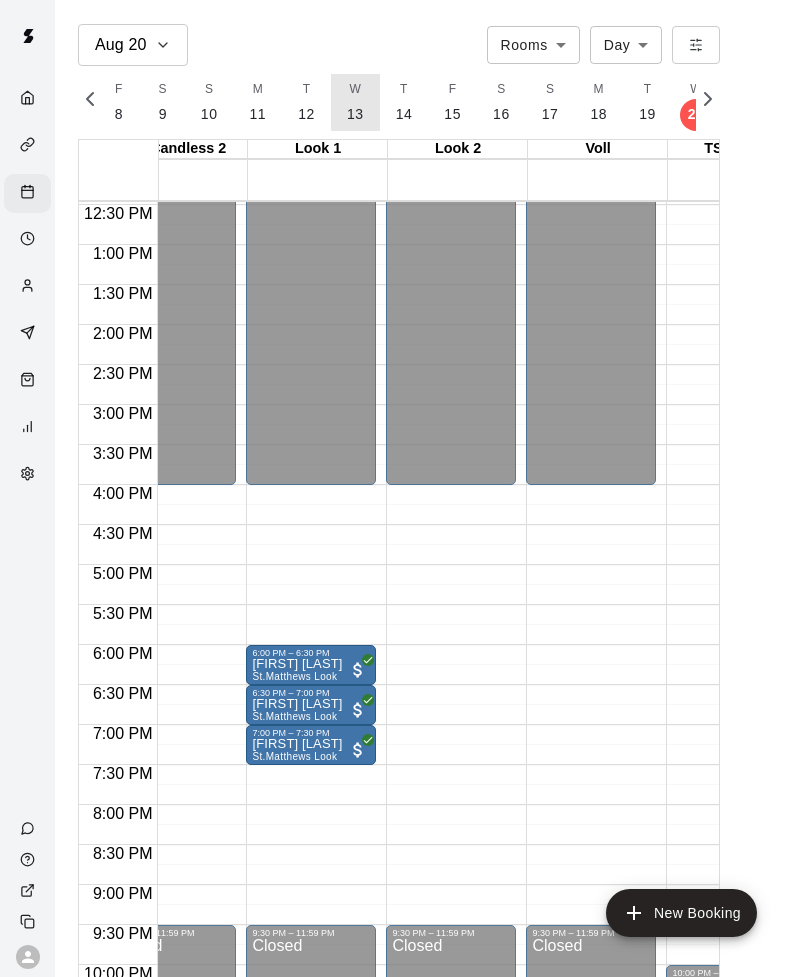 click on "13" at bounding box center [355, 114] 